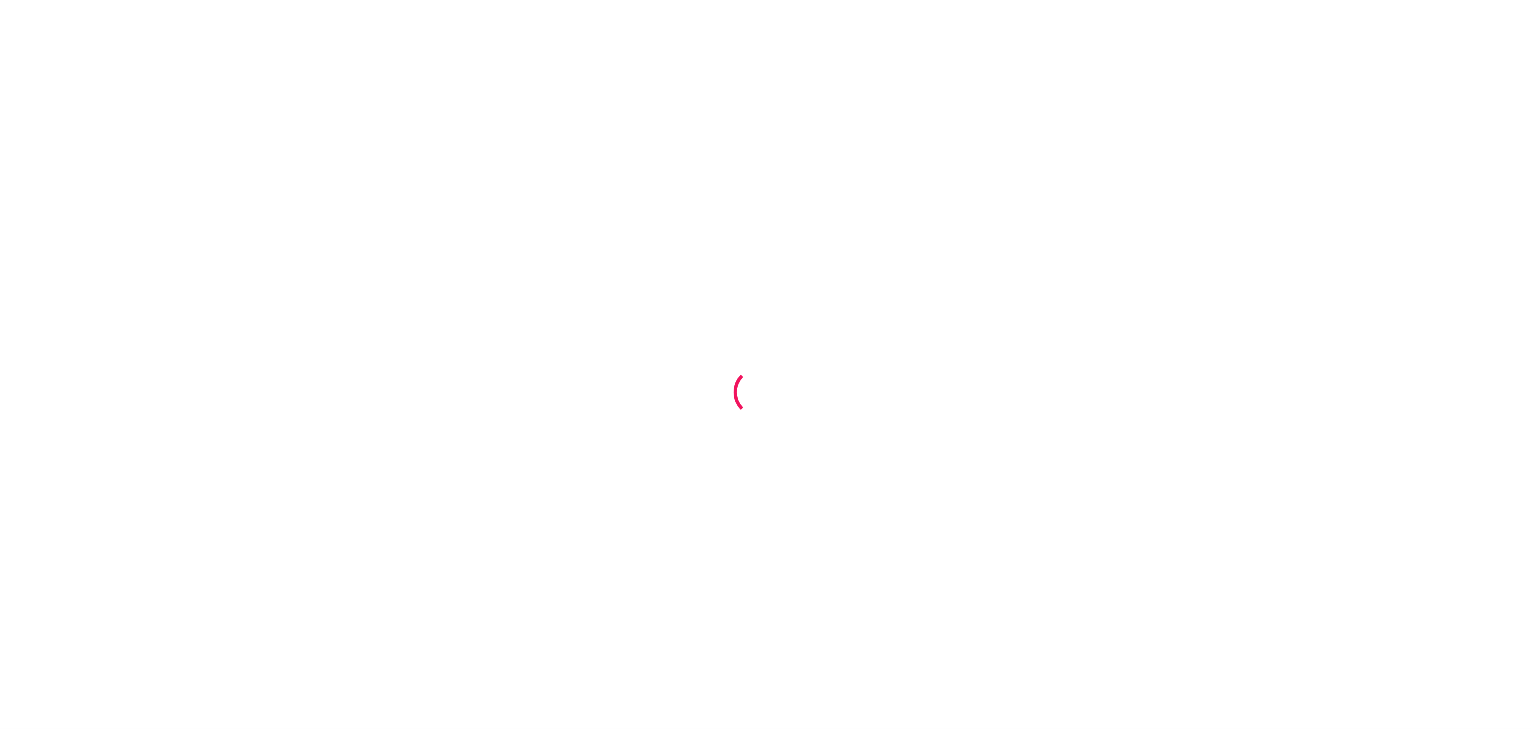 scroll, scrollTop: 0, scrollLeft: 0, axis: both 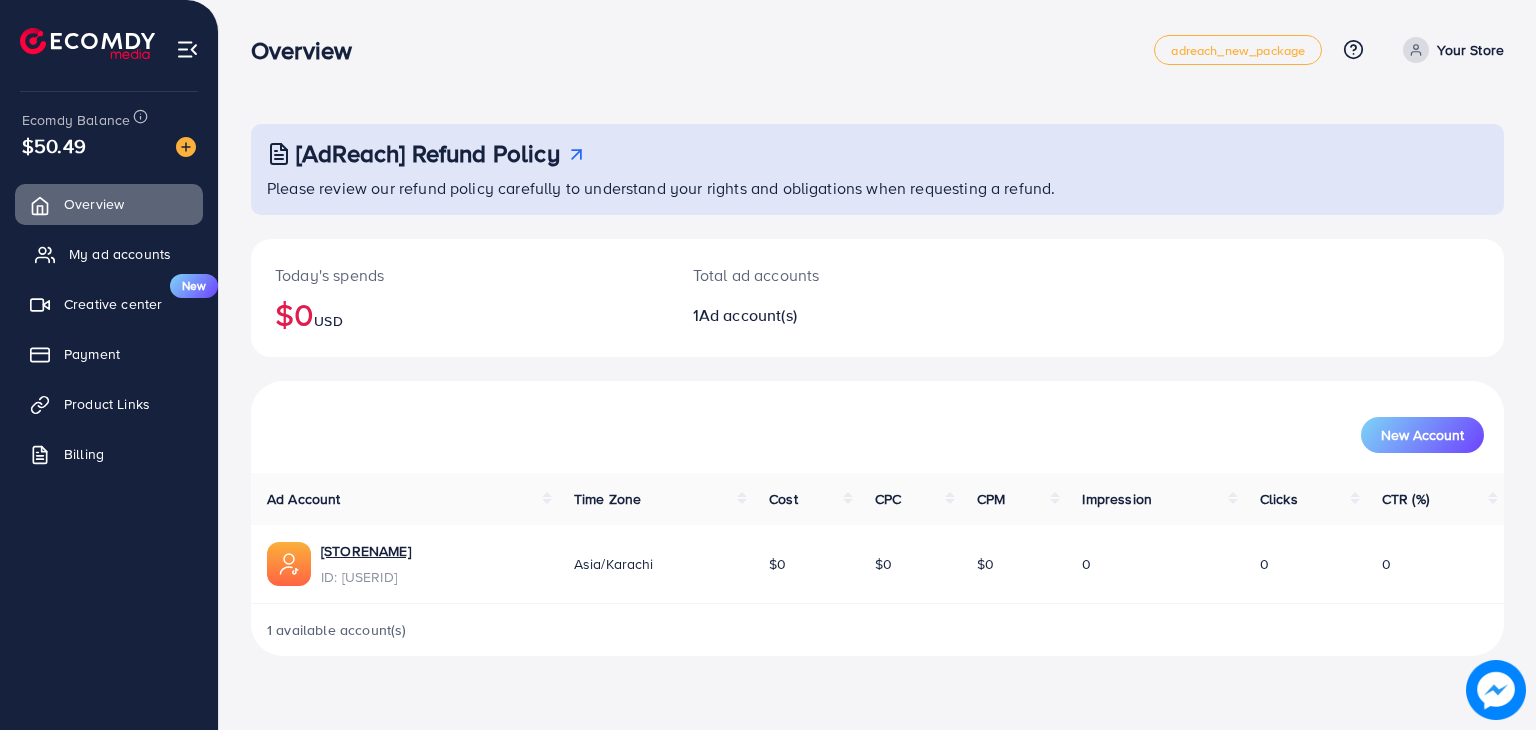 click on "My ad accounts" at bounding box center (120, 254) 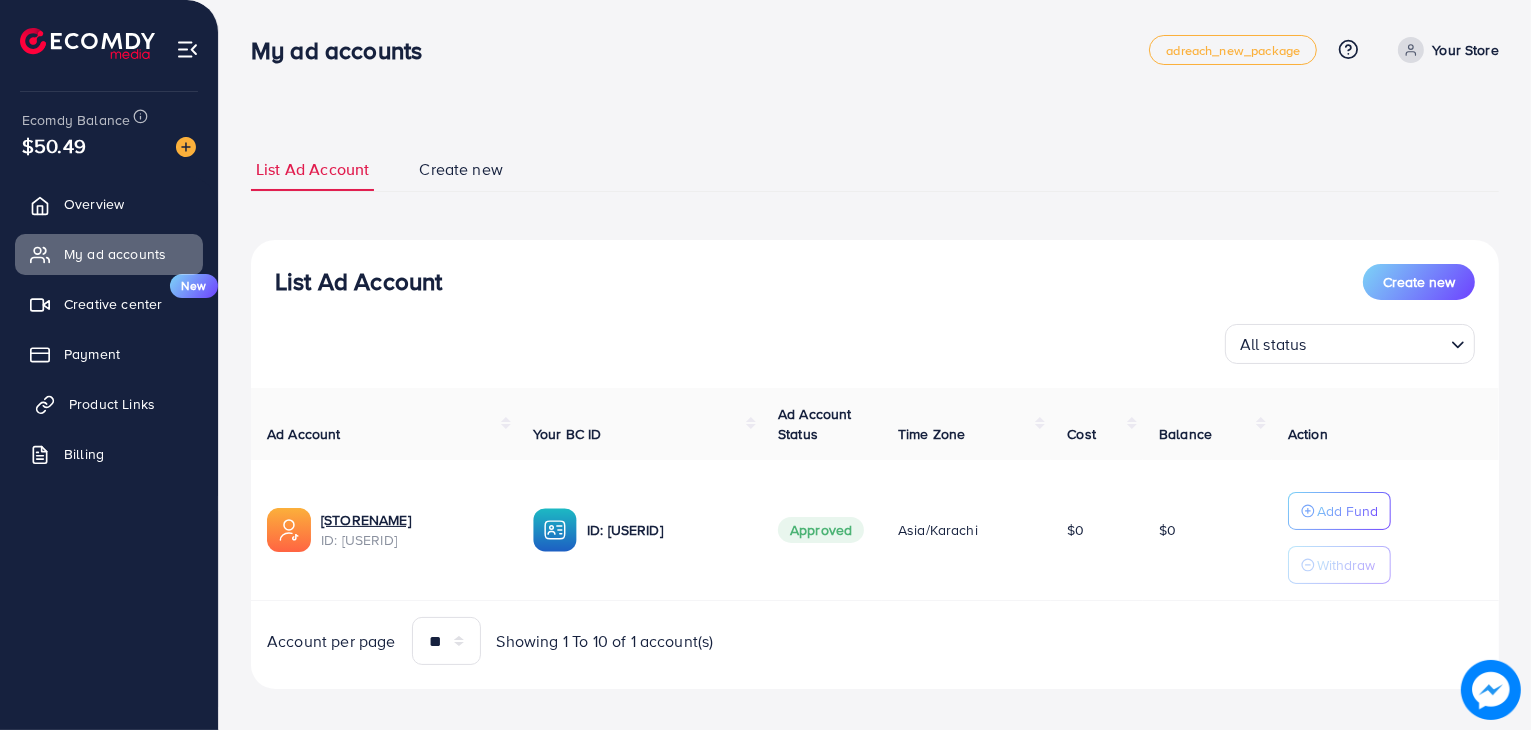 click on "Product Links" at bounding box center (109, 404) 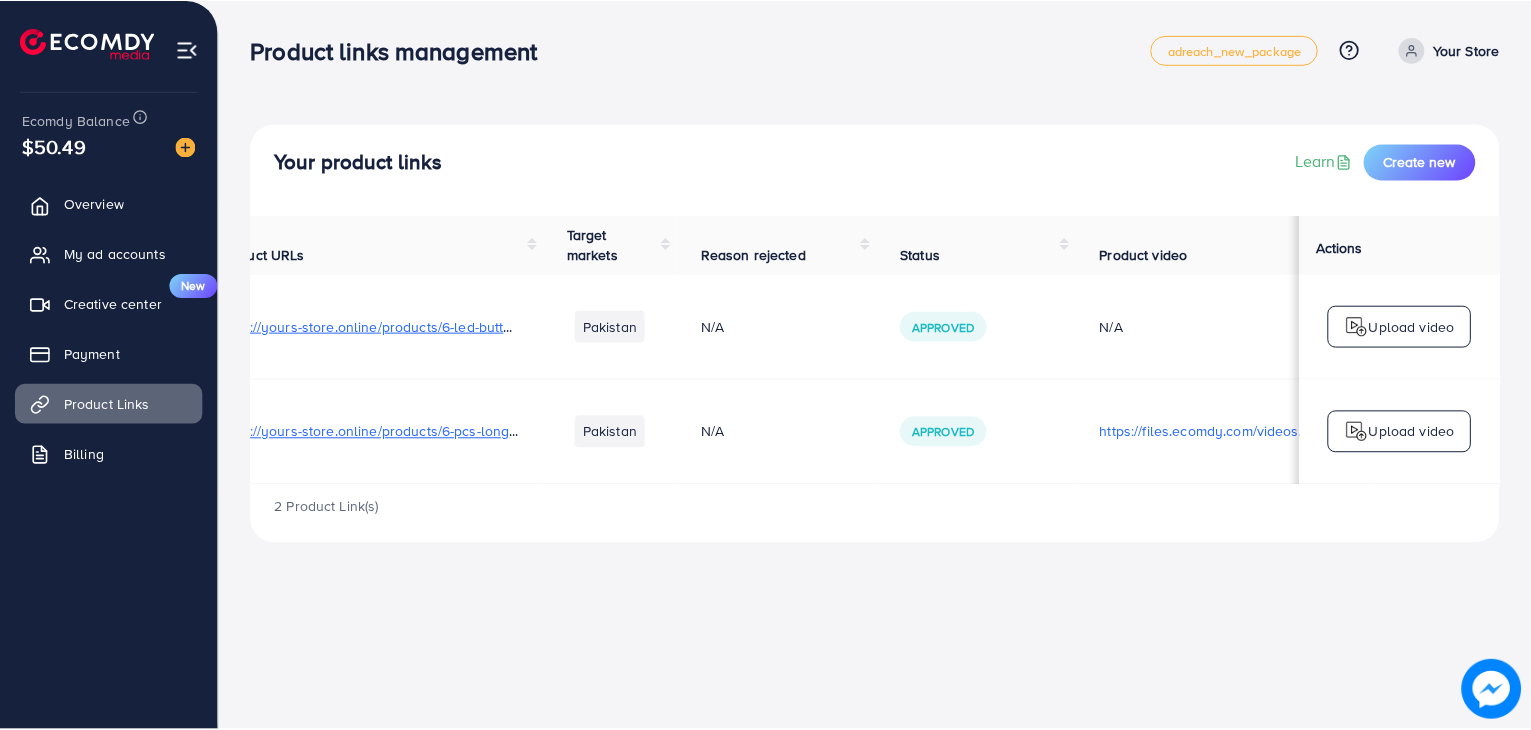 scroll, scrollTop: 0, scrollLeft: 331, axis: horizontal 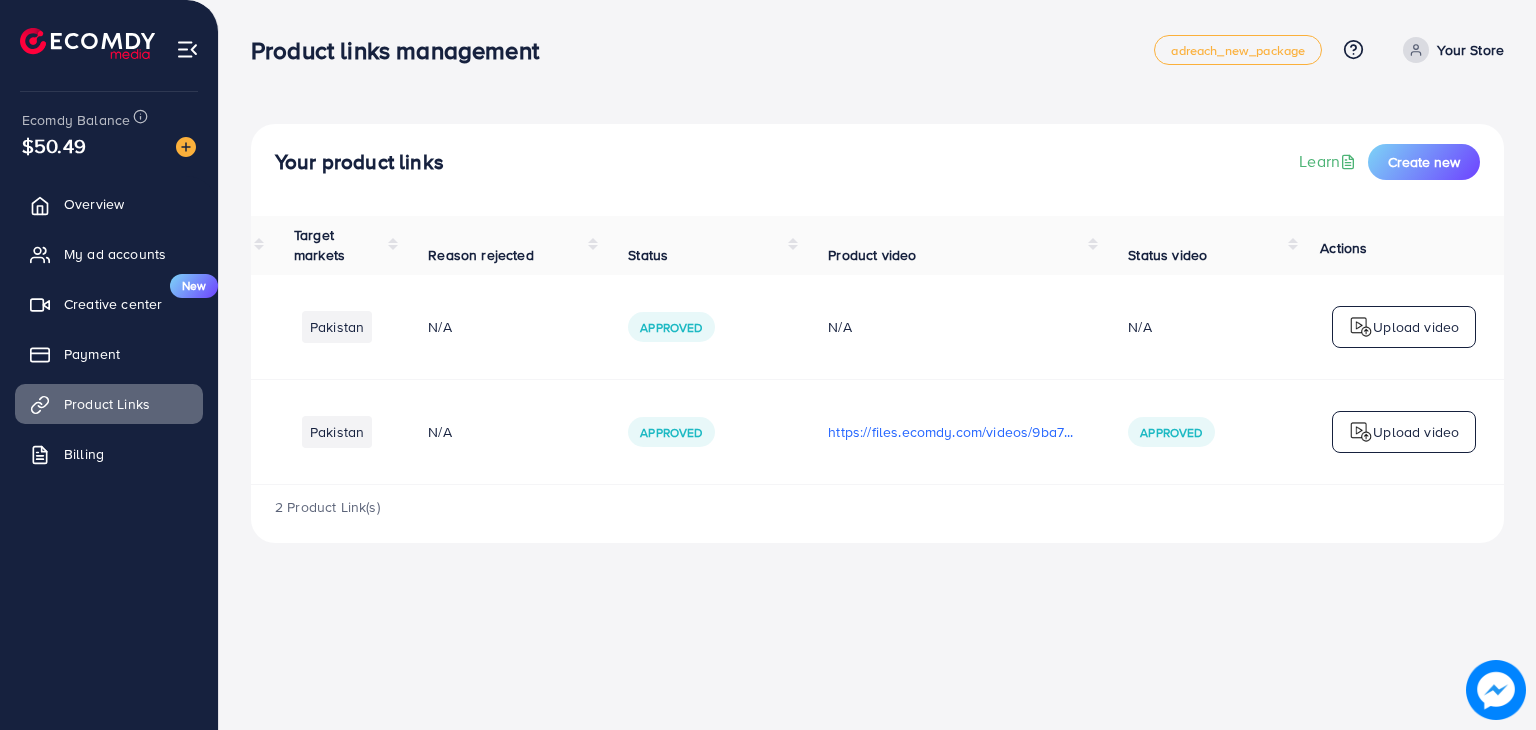 drag, startPoint x: 498, startPoint y: 301, endPoint x: 759, endPoint y: 344, distance: 264.51843 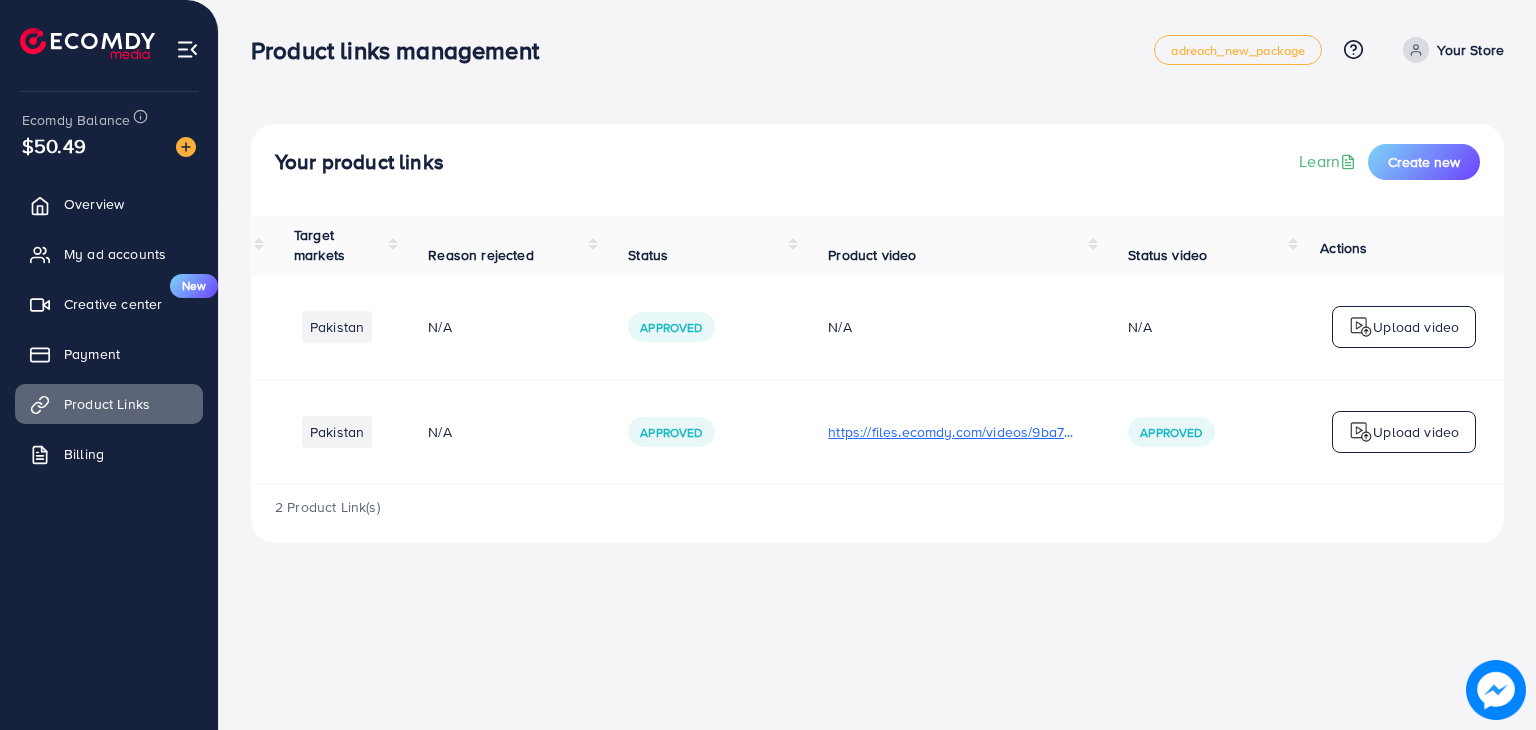 click on "https://files.ecomdy.com/videos/9ba791a0-8473-4bee-9b6c-898a4b9ab79d-1754667241214.mp4" at bounding box center [954, 432] 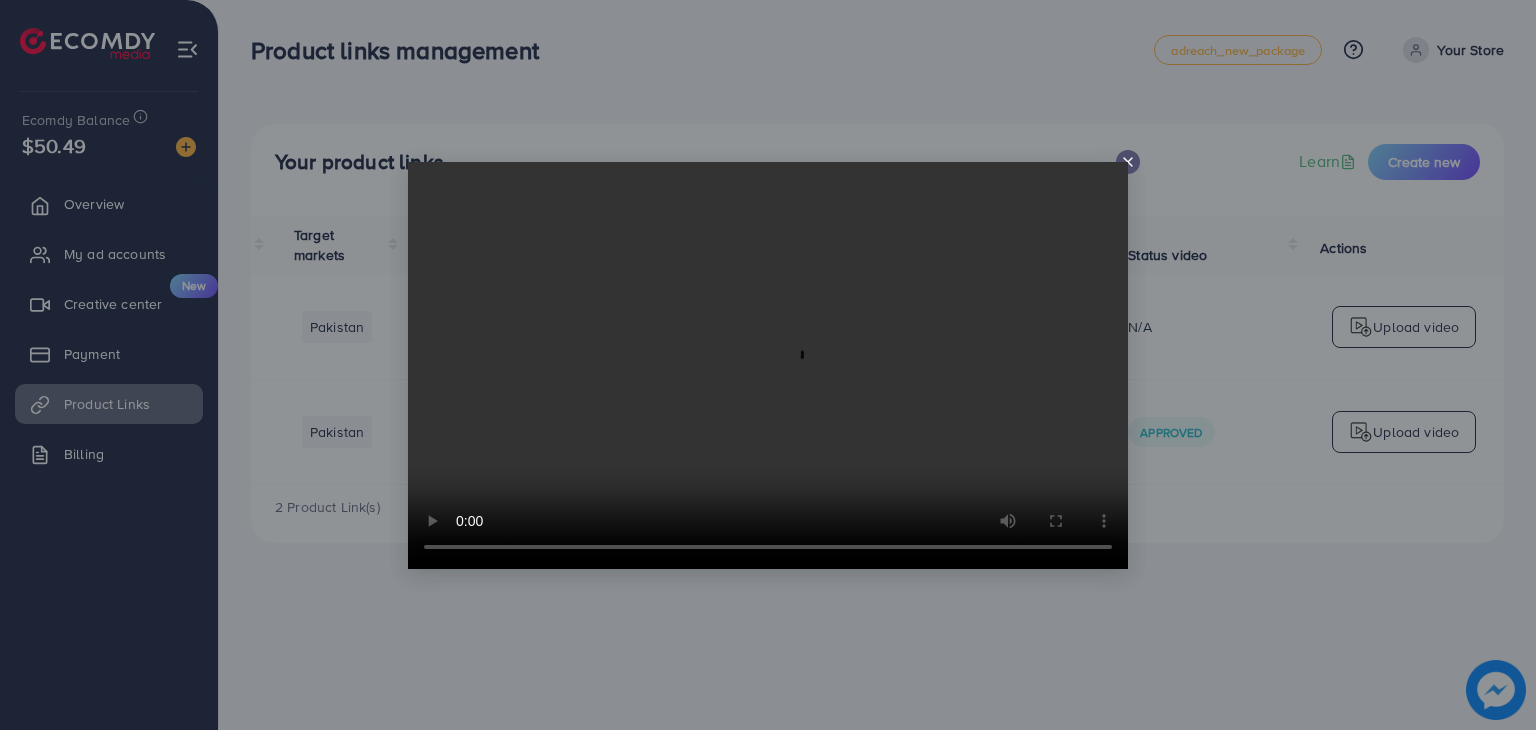 click 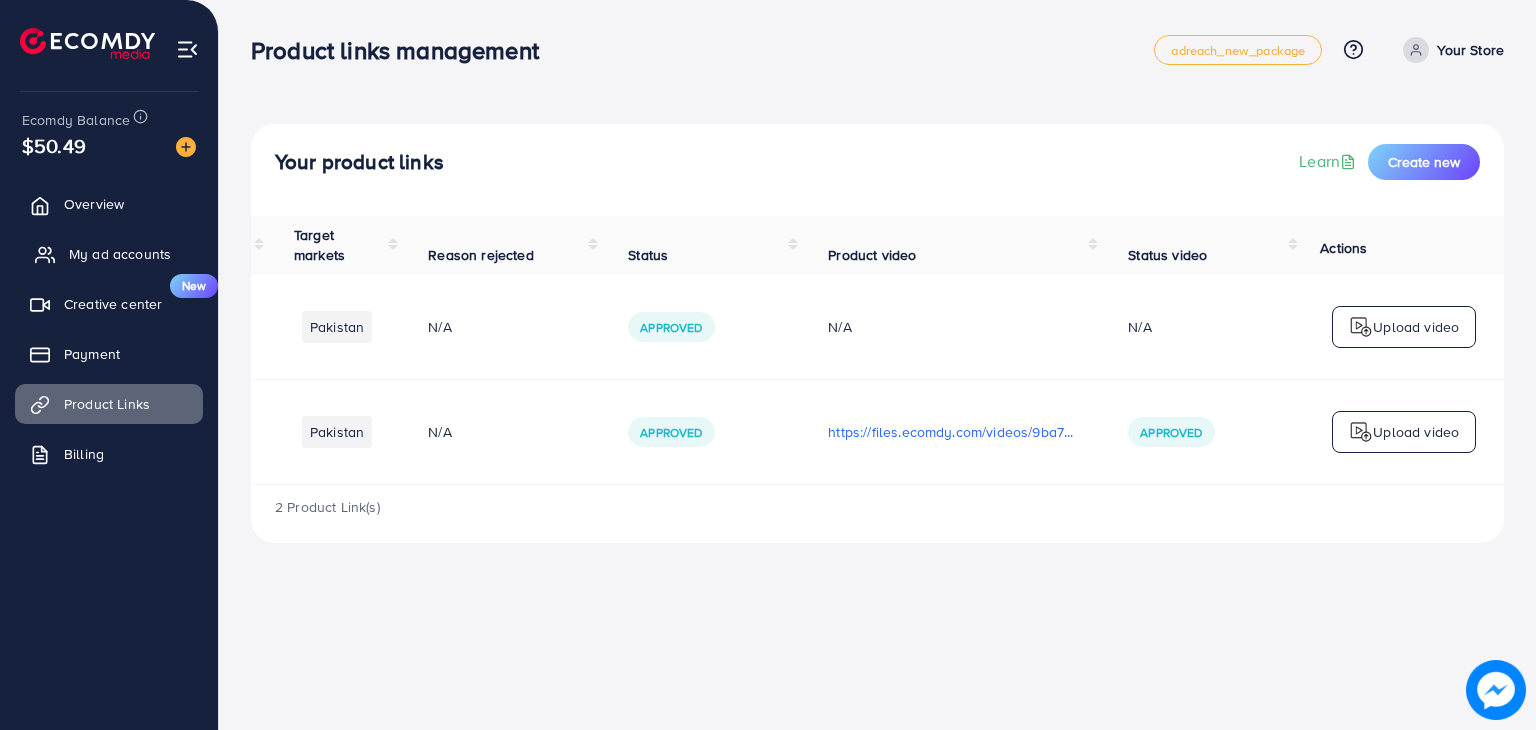 click on "My ad accounts" at bounding box center [120, 254] 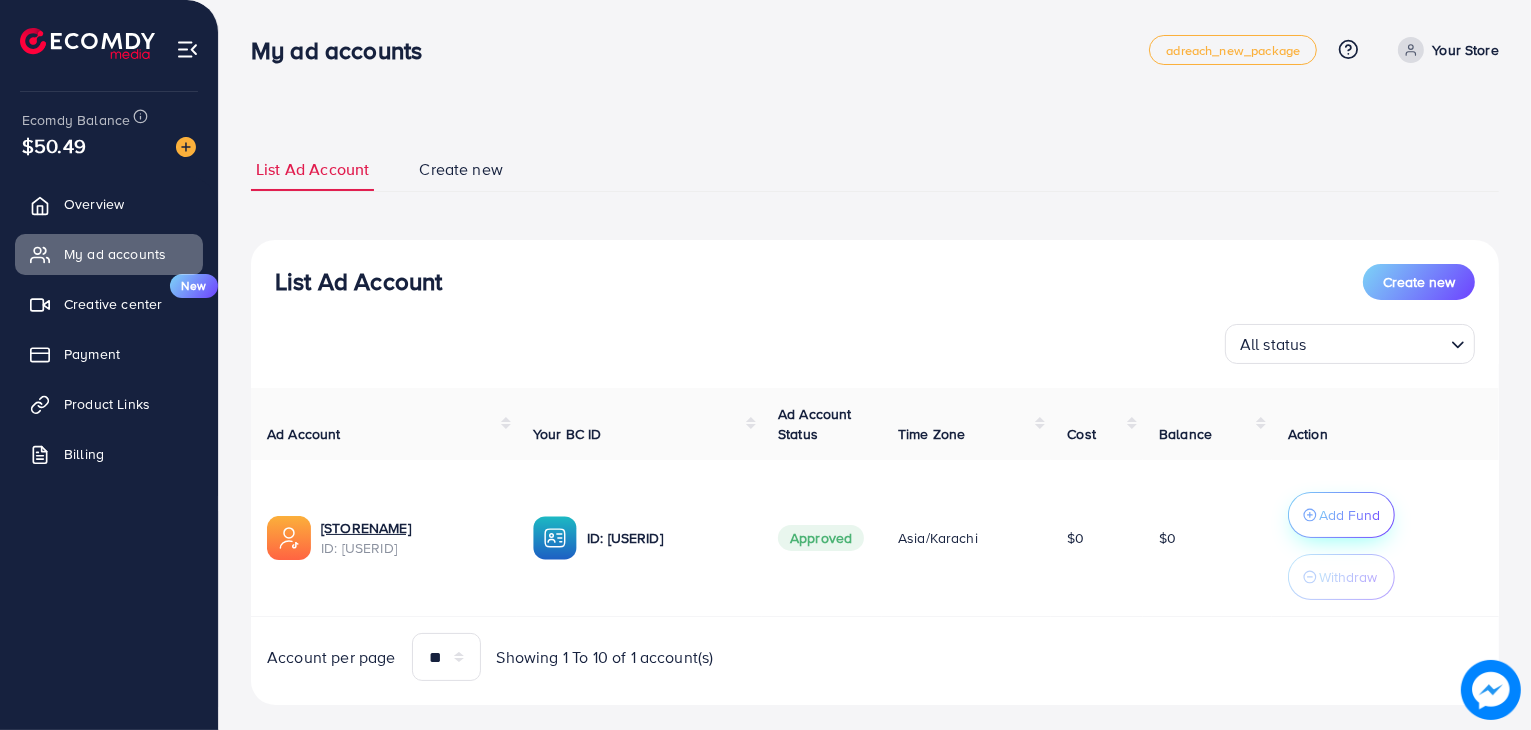 click on "Add Fund" at bounding box center [1349, 515] 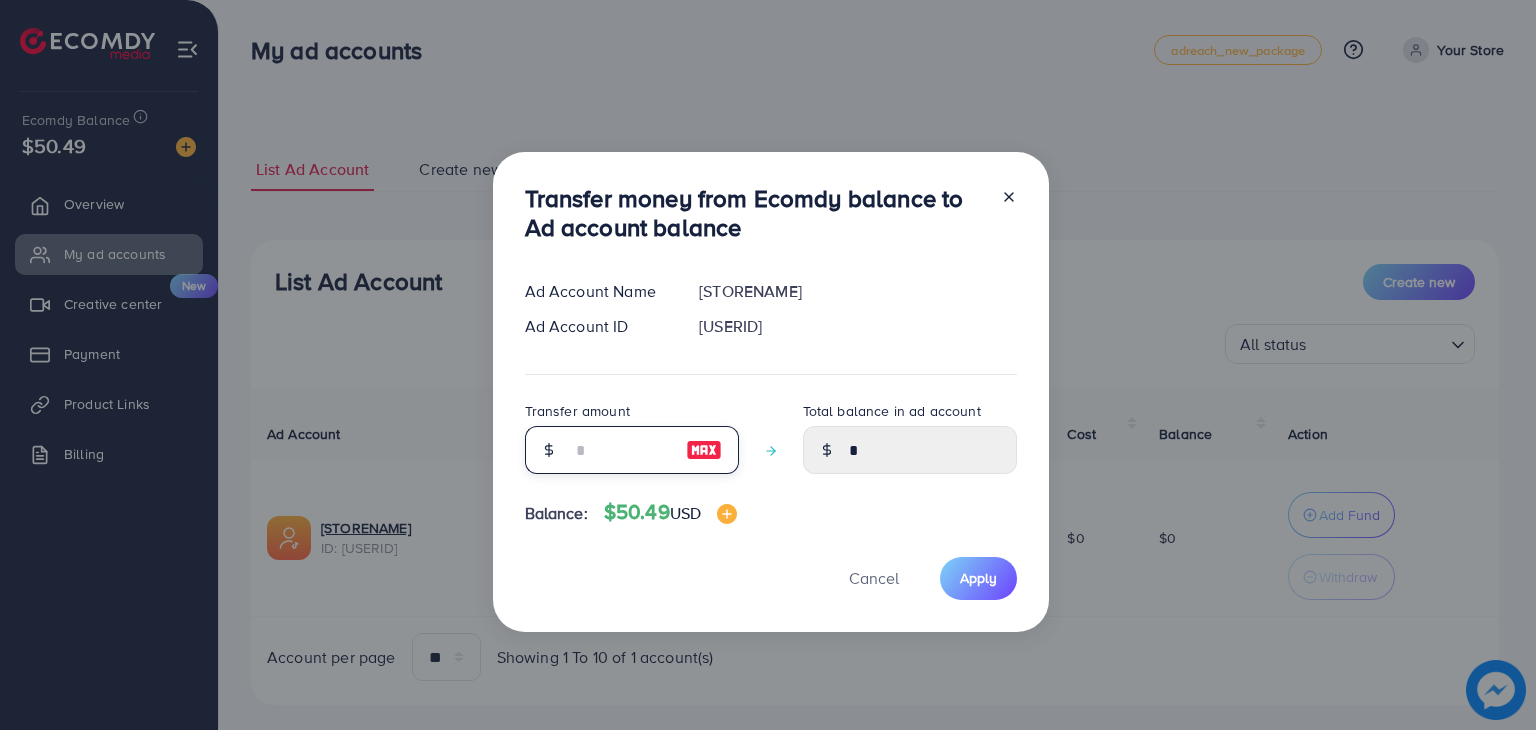 click at bounding box center (621, 450) 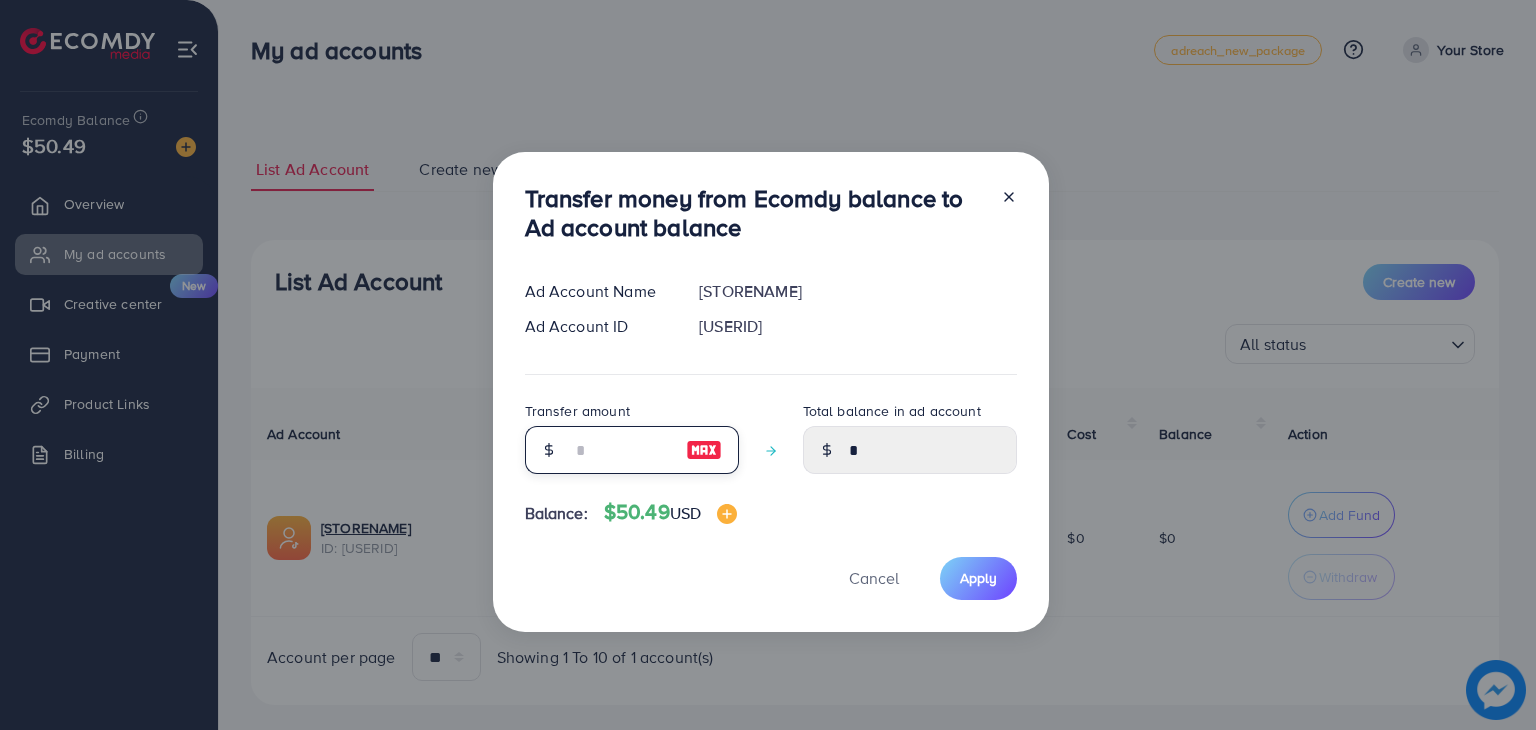 type on "*" 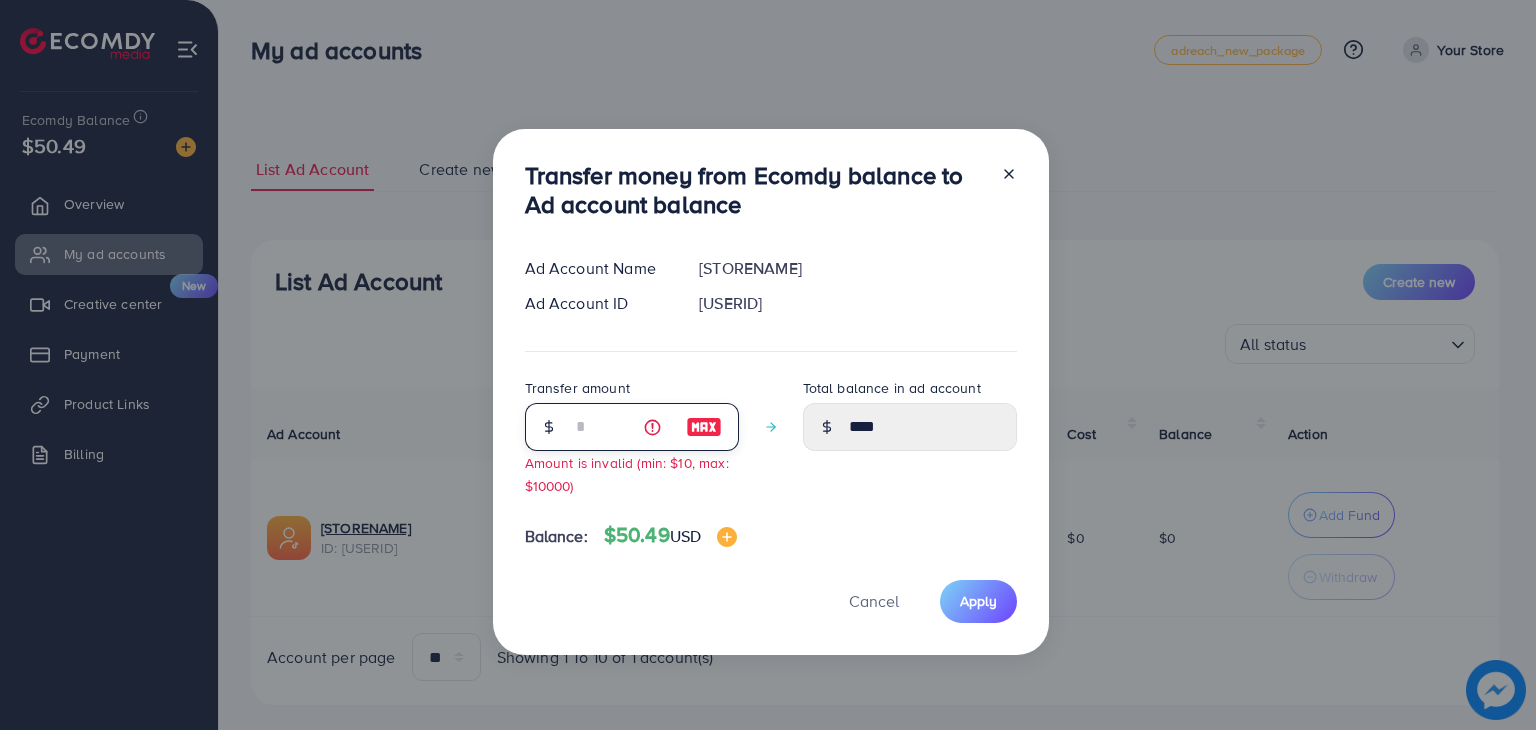 type on "**" 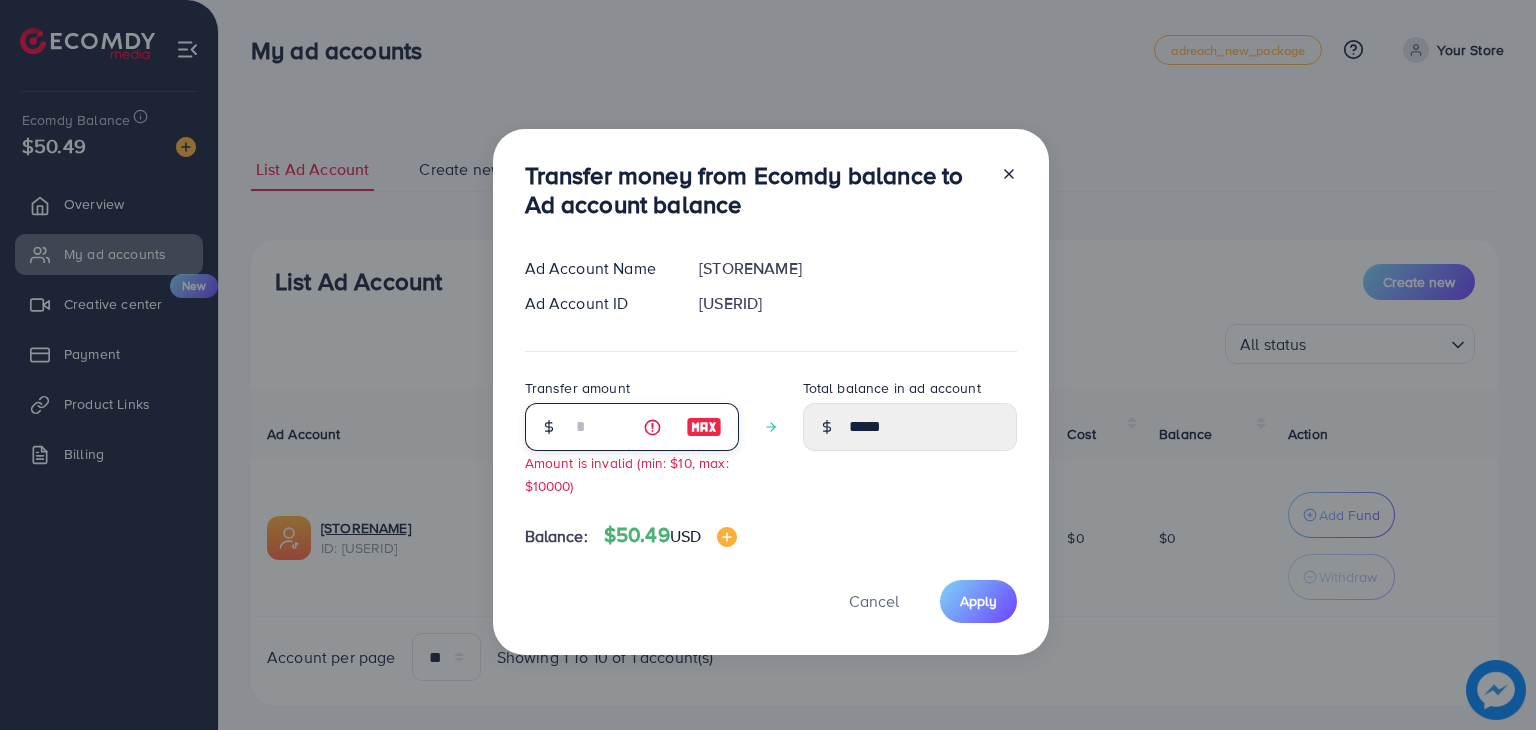 type on "**" 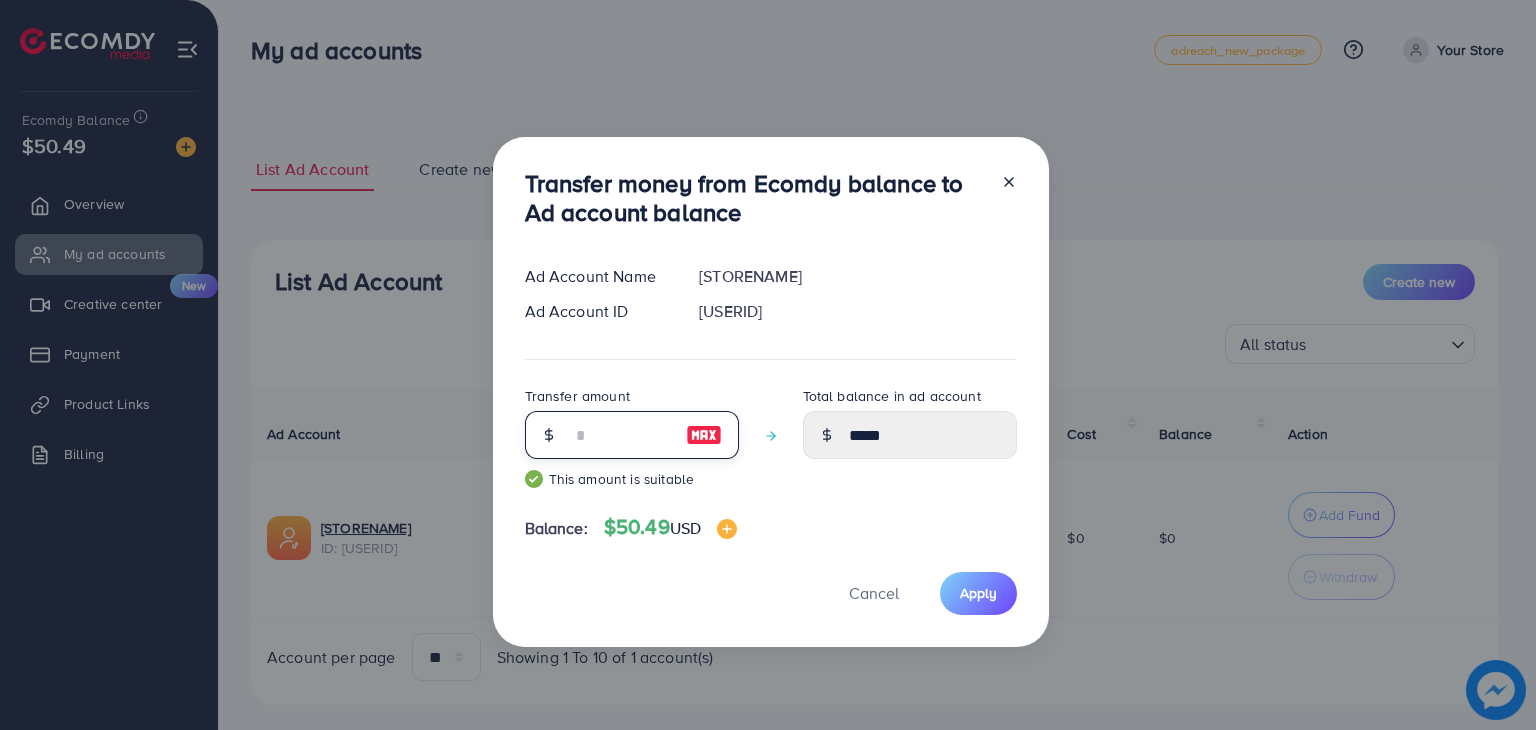 type on "*" 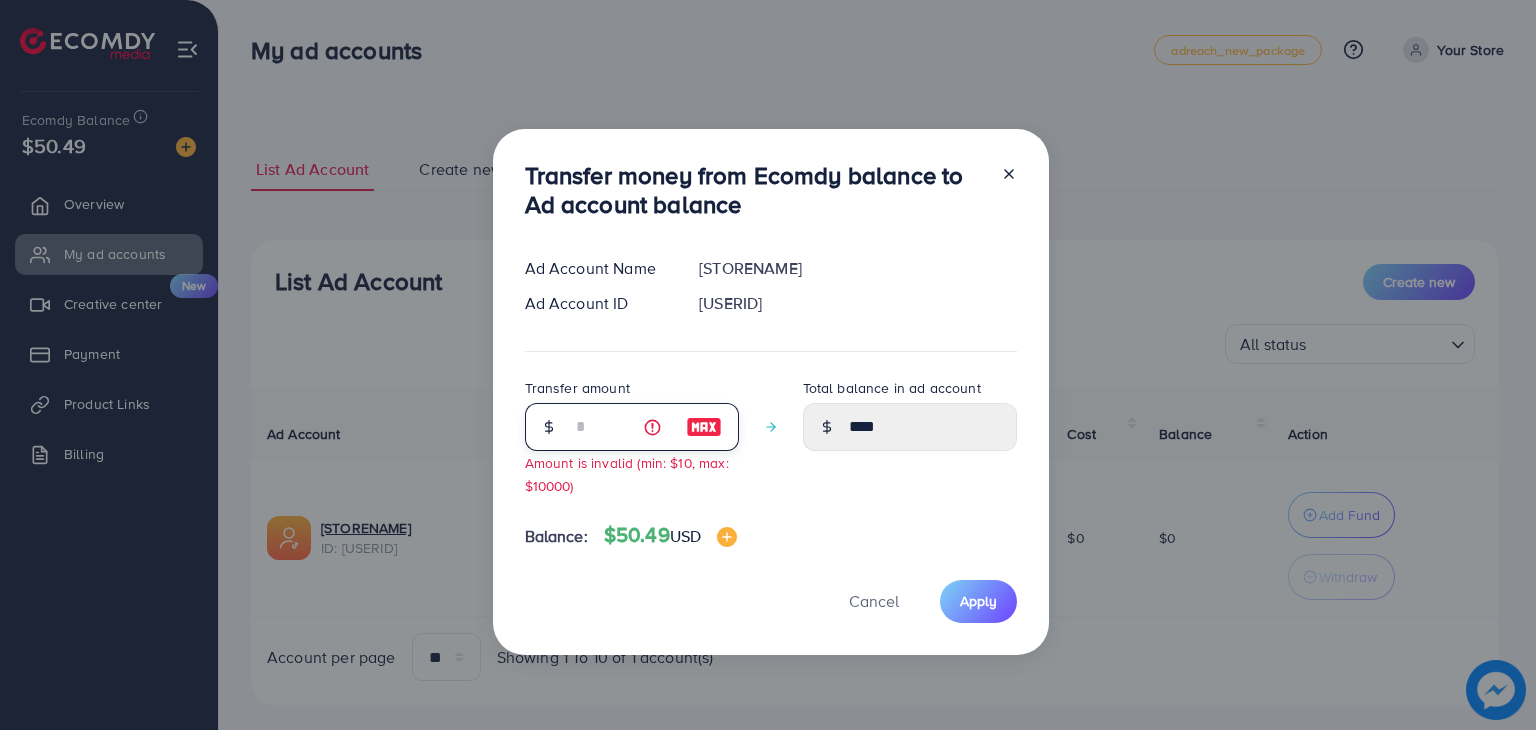 type 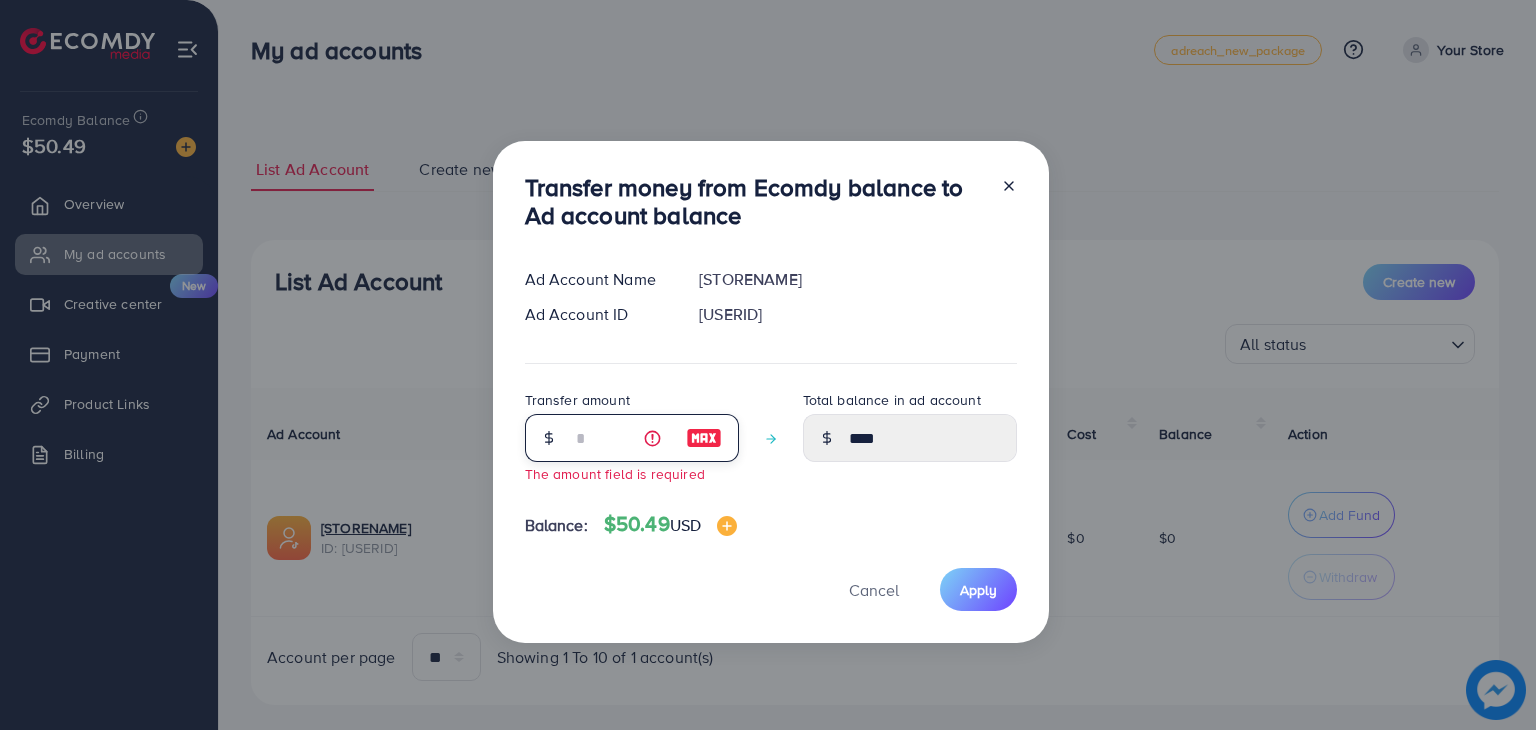 type on "*" 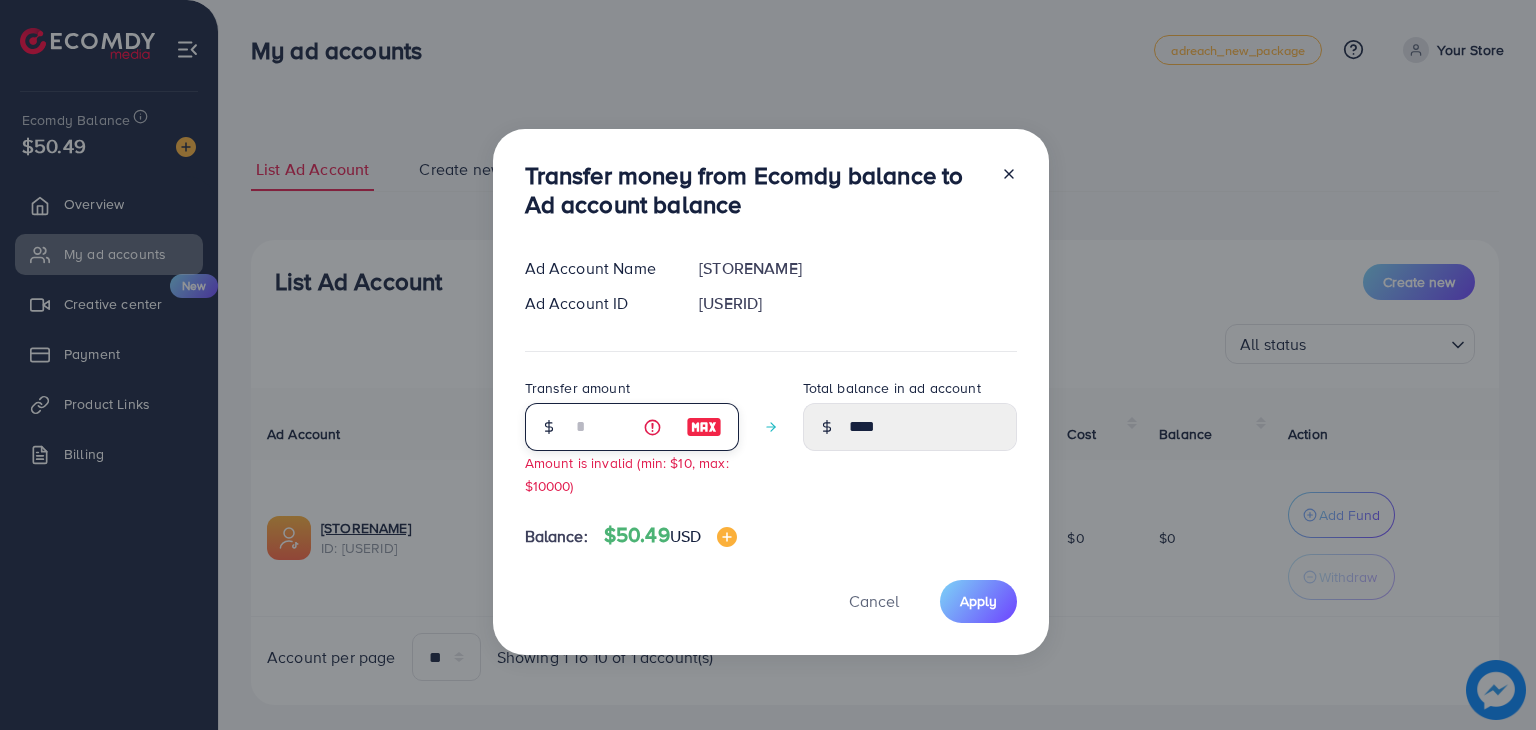 type on "**" 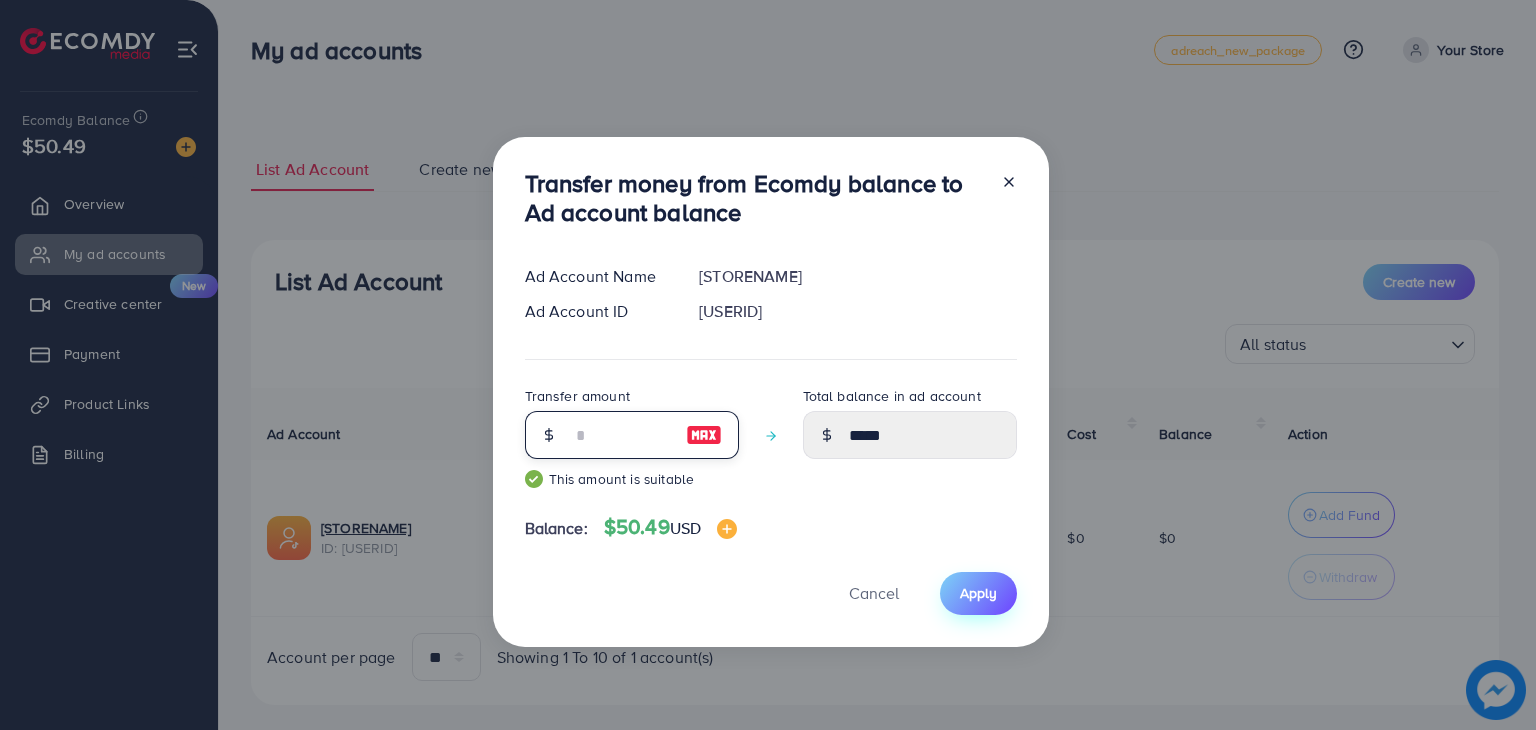 type on "**" 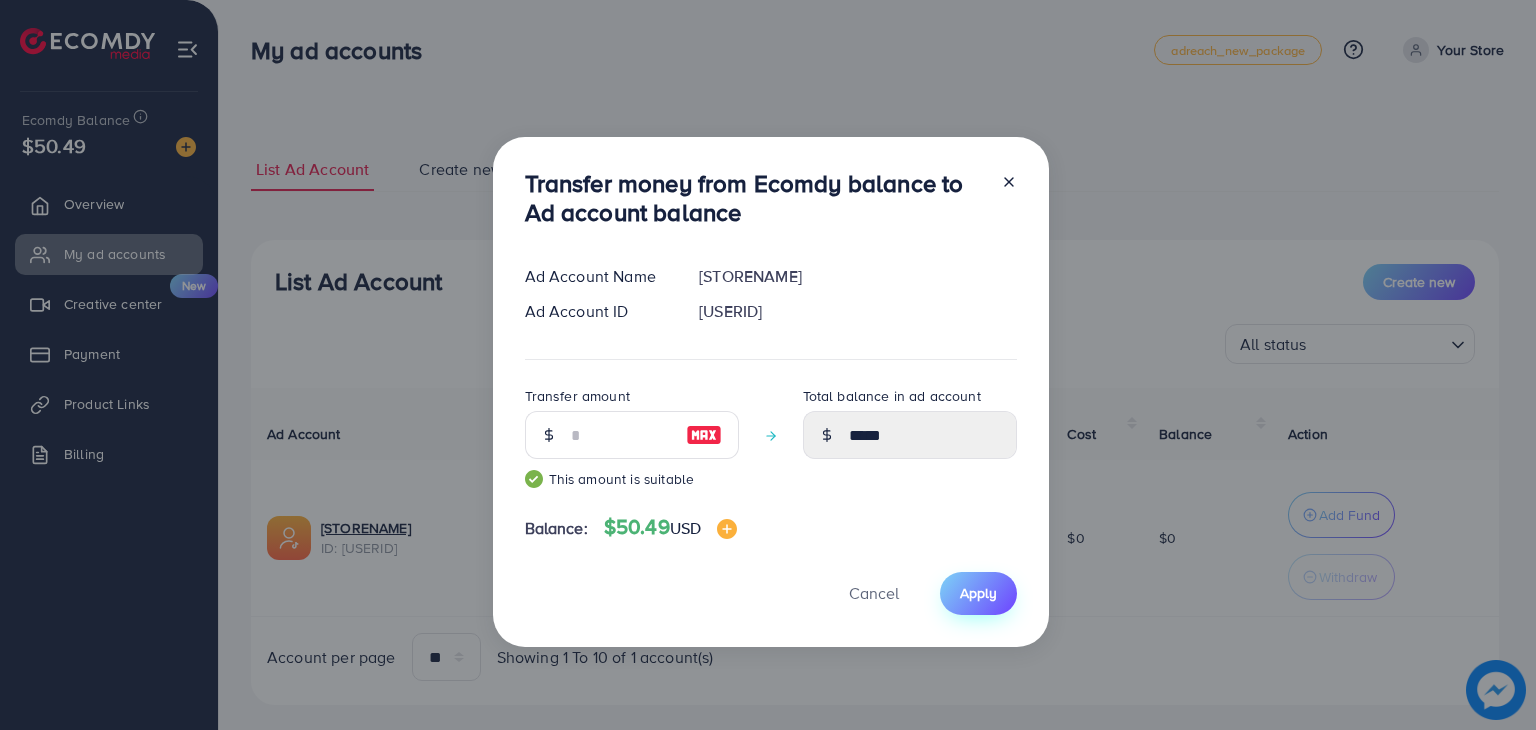 click on "Apply" at bounding box center (978, 593) 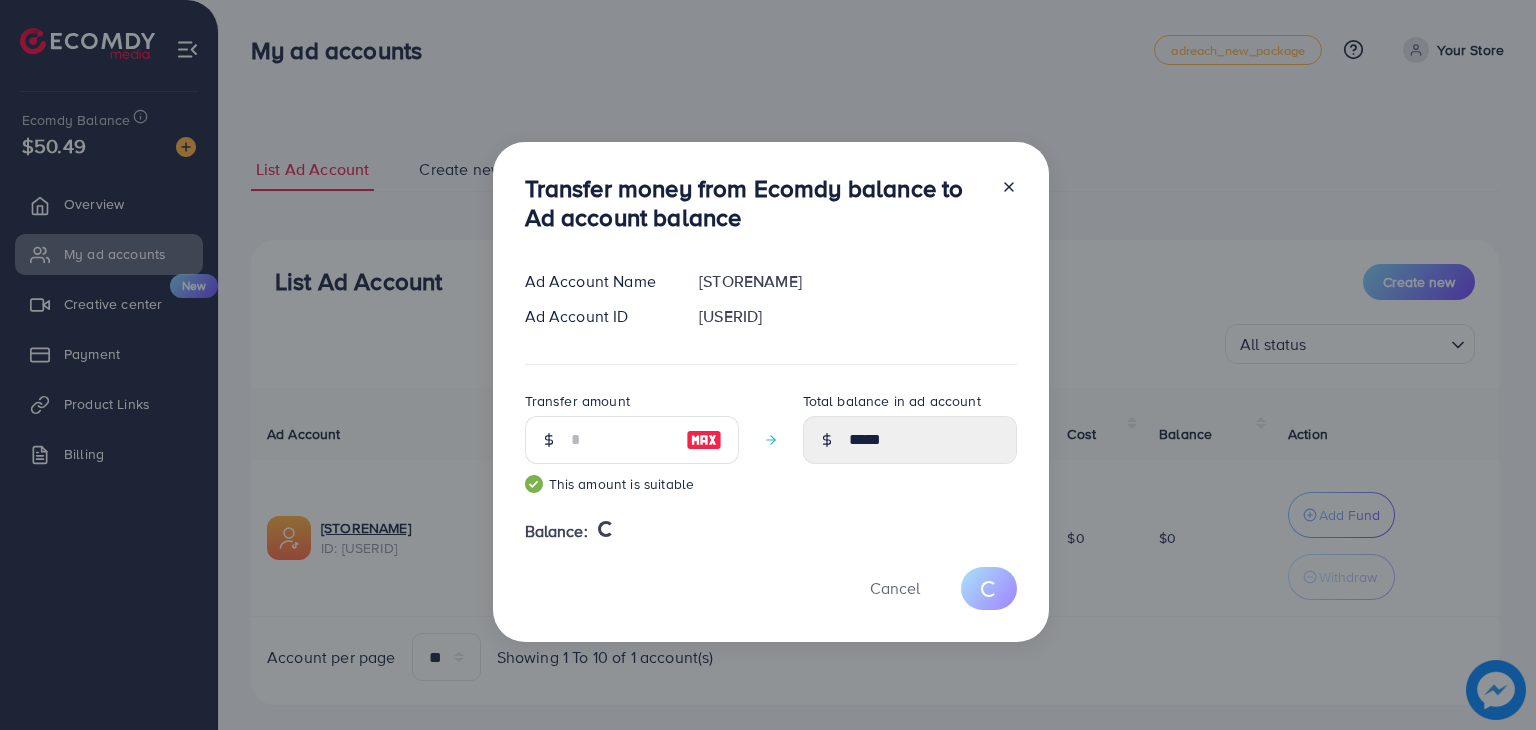 type 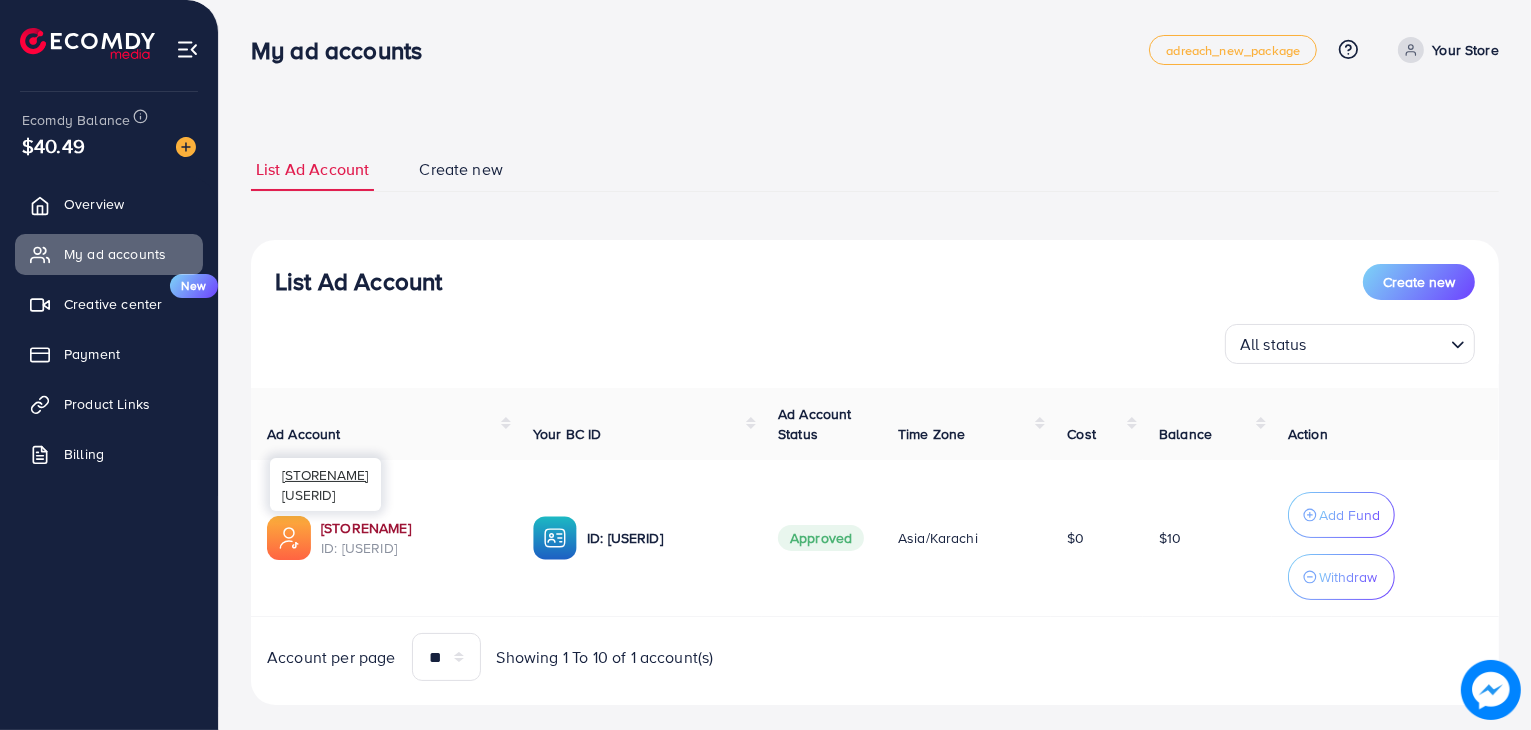 click on "1031577_YOUR STORE 11111_1754549007096" at bounding box center [411, 528] 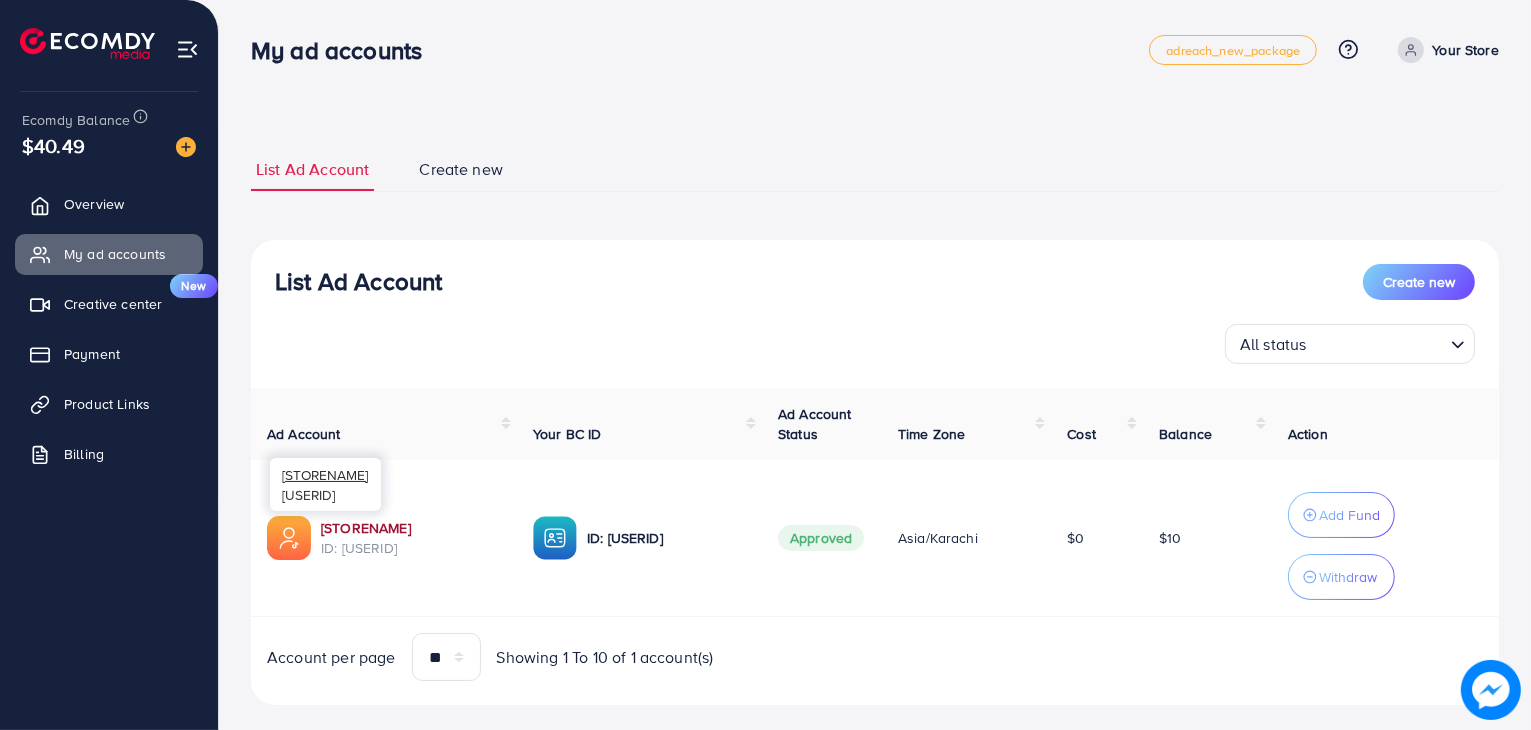 click on "1031577_YOUR STORE 11111_1754549007096" at bounding box center (411, 528) 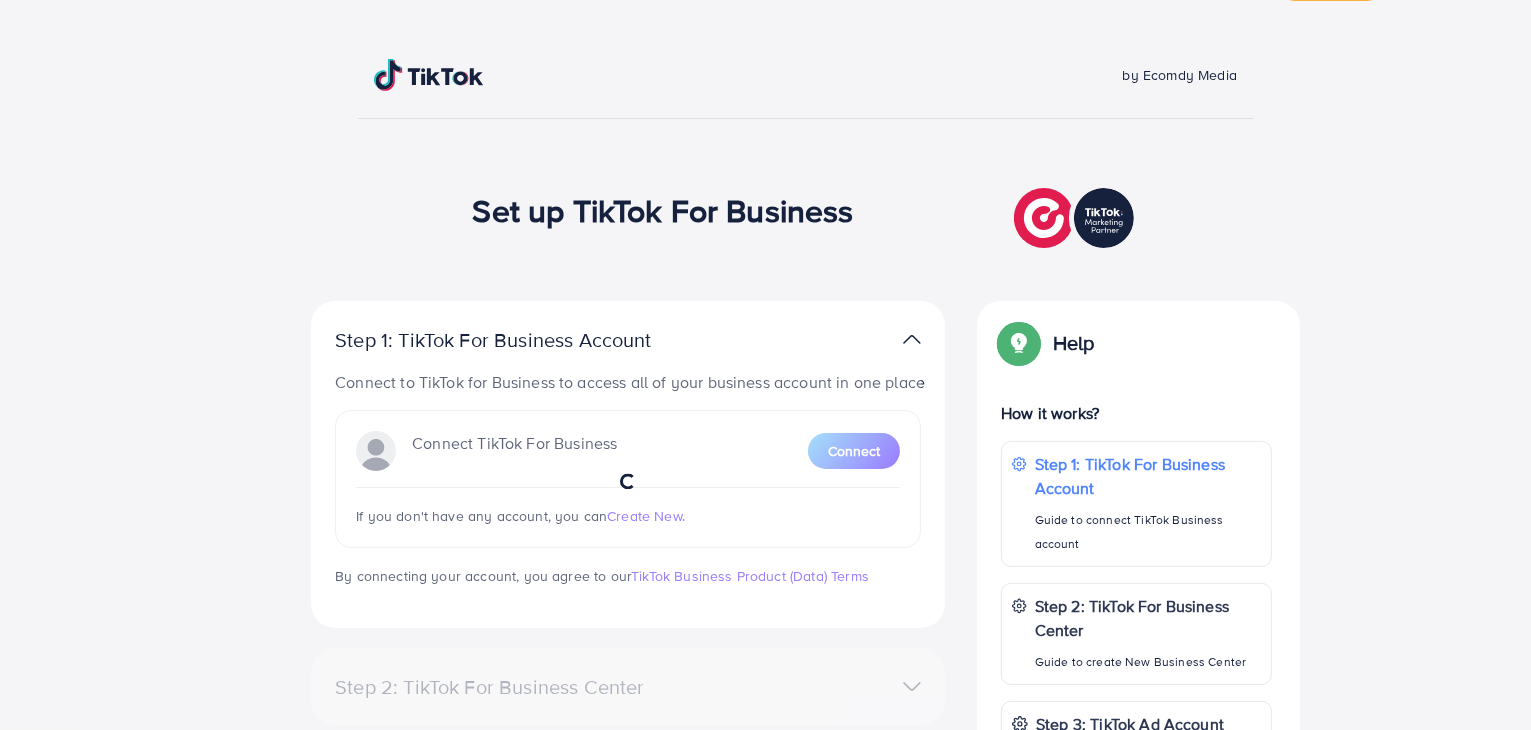 scroll, scrollTop: 100, scrollLeft: 0, axis: vertical 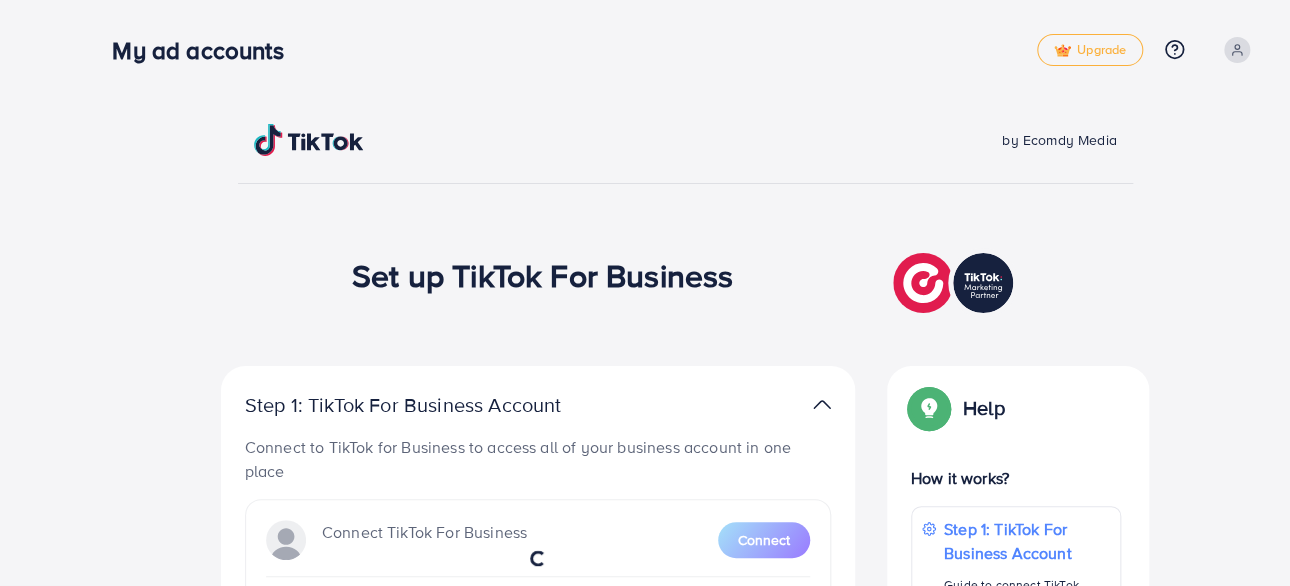 click 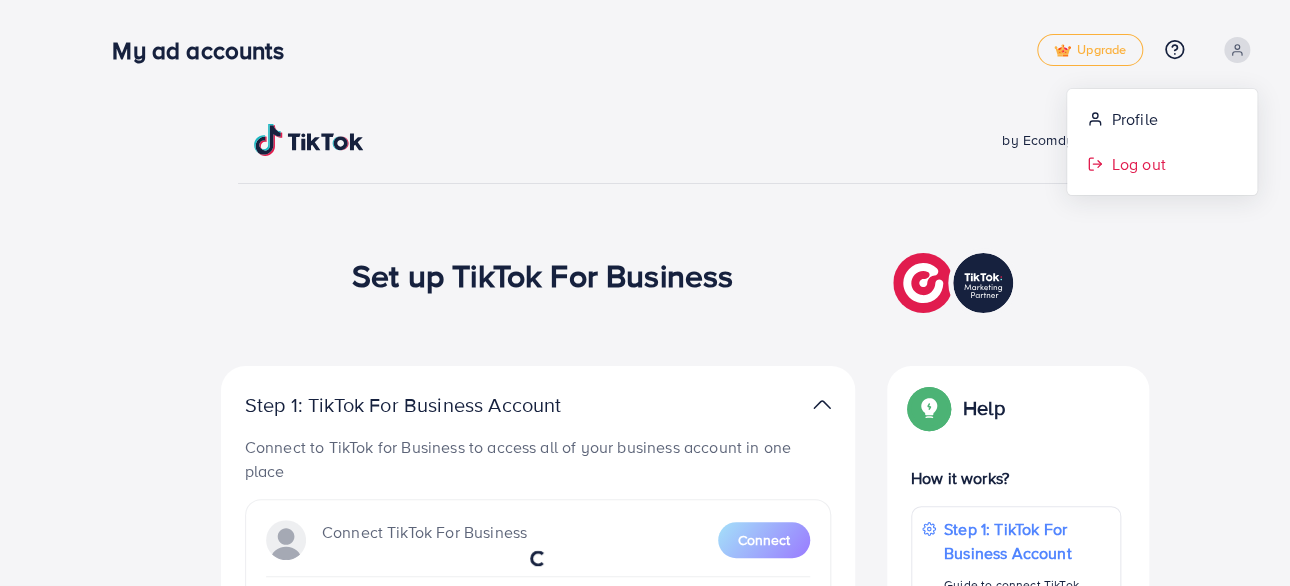 click on "Log out" at bounding box center (1162, 164) 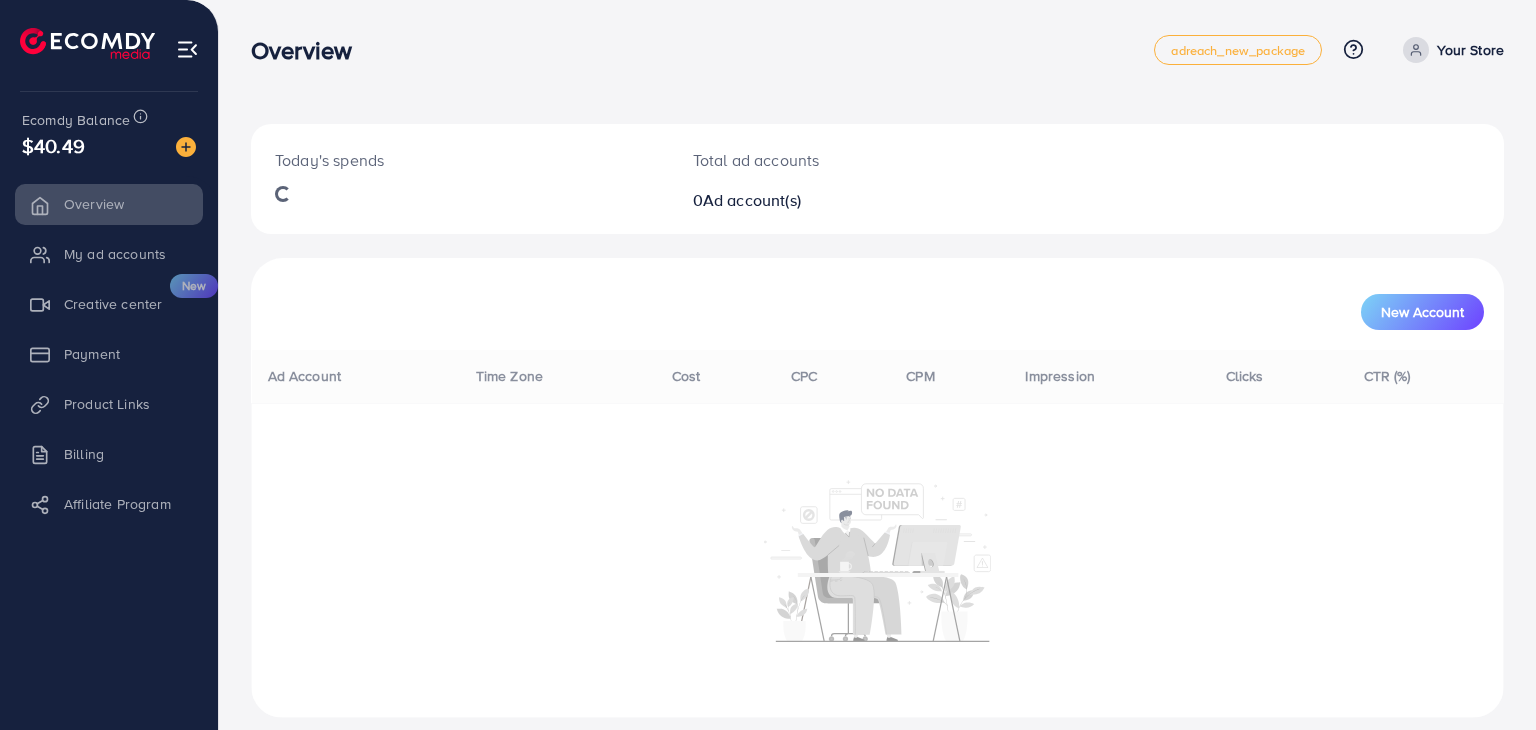 scroll, scrollTop: 0, scrollLeft: 0, axis: both 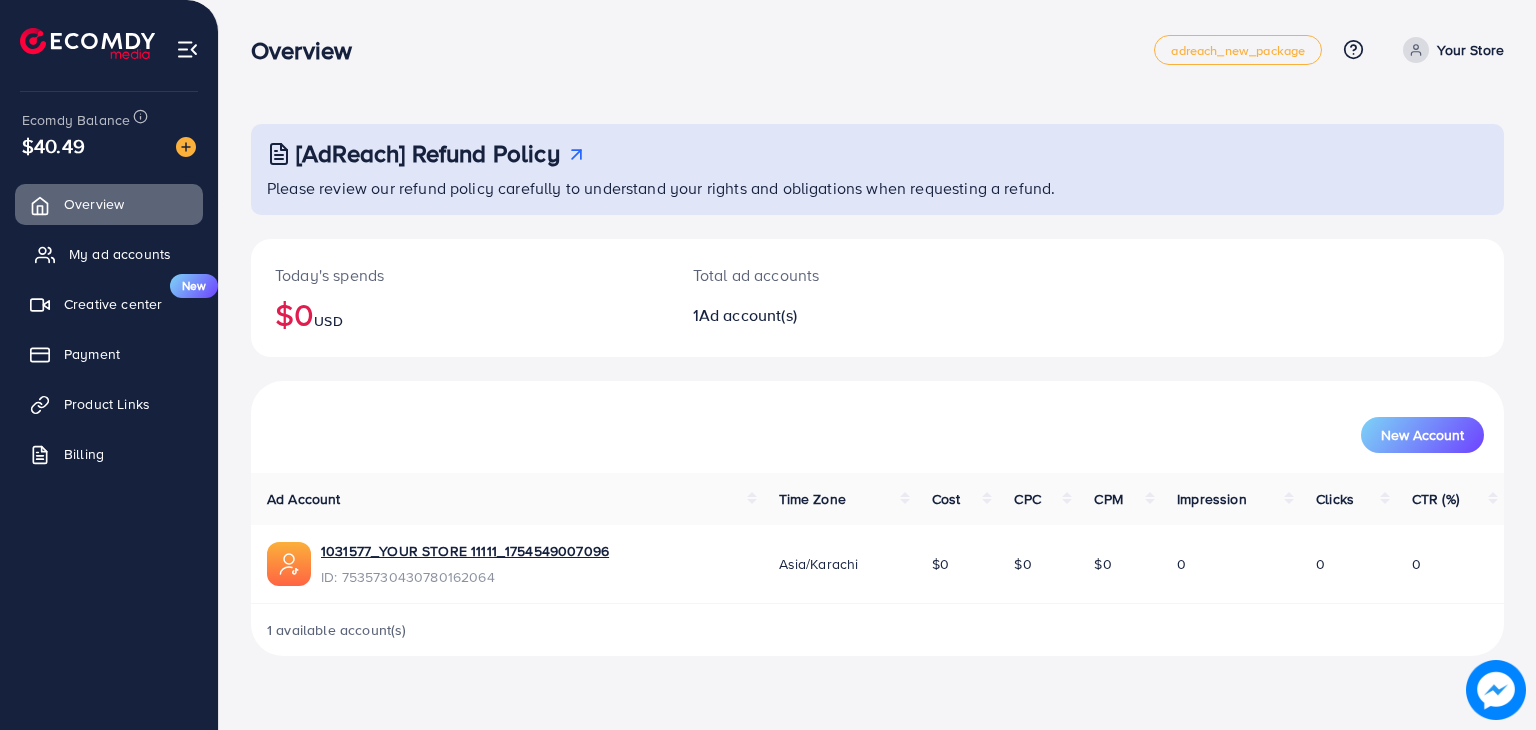 click on "My ad accounts" at bounding box center (120, 254) 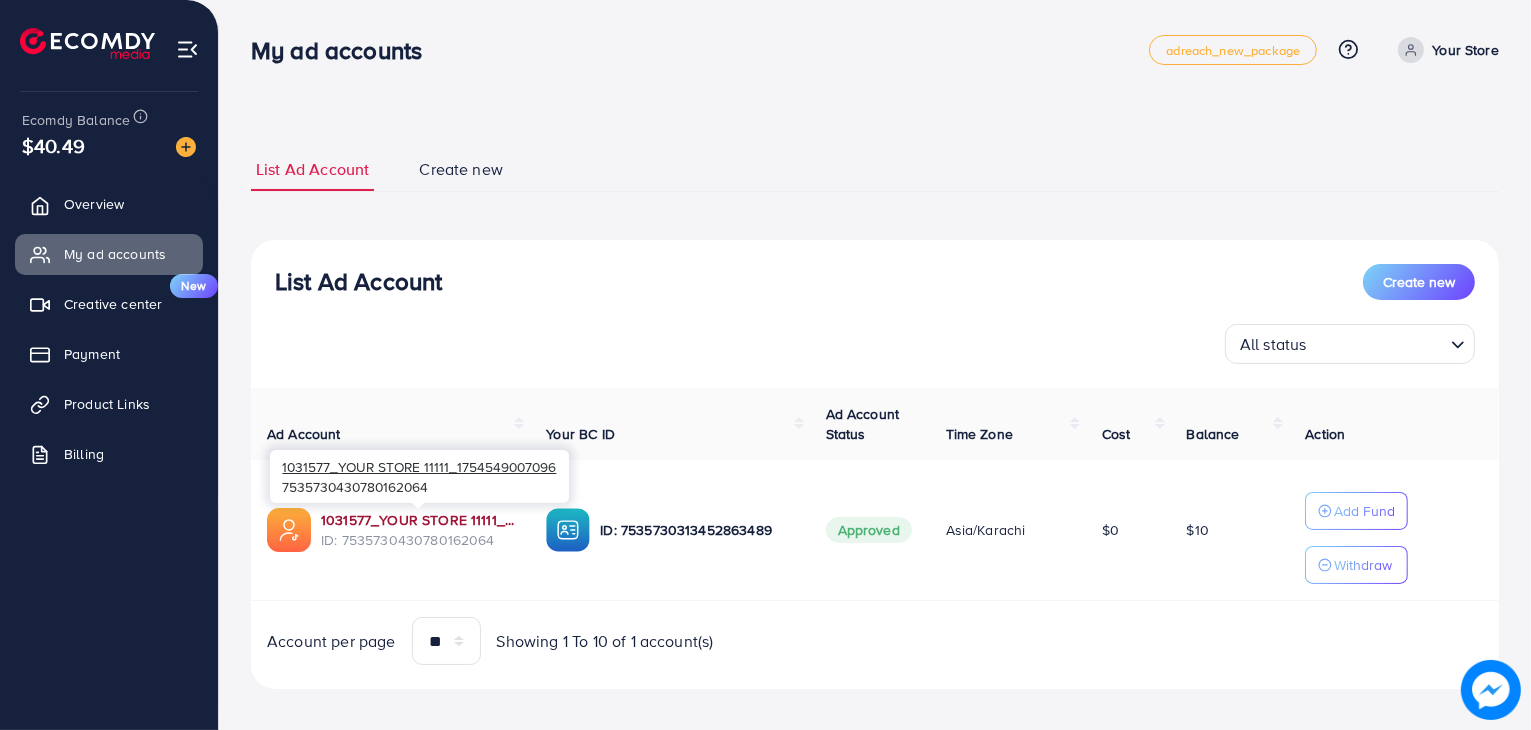 click on "1031577_YOUR STORE 11111_1754549007096" at bounding box center (417, 520) 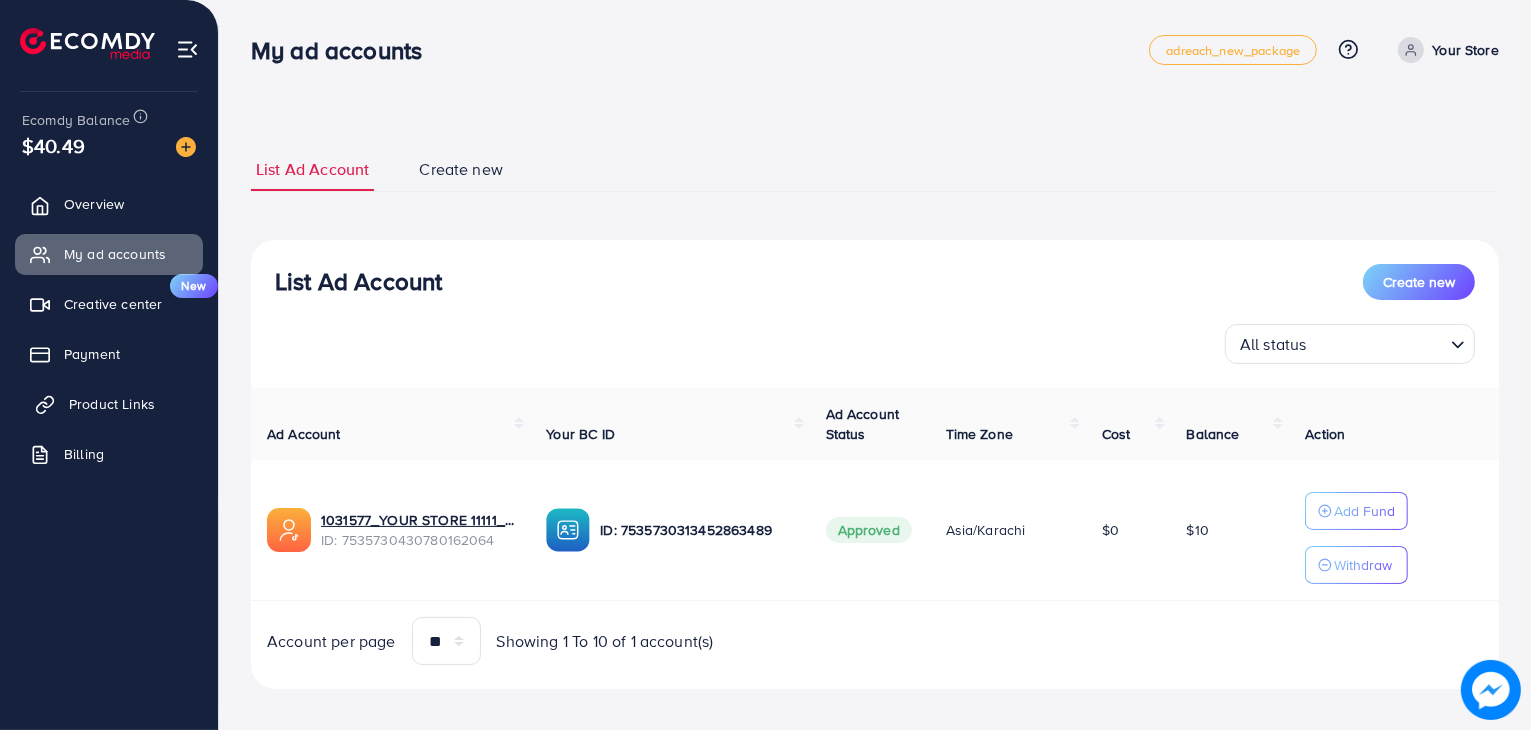click on "Product Links" at bounding box center [109, 404] 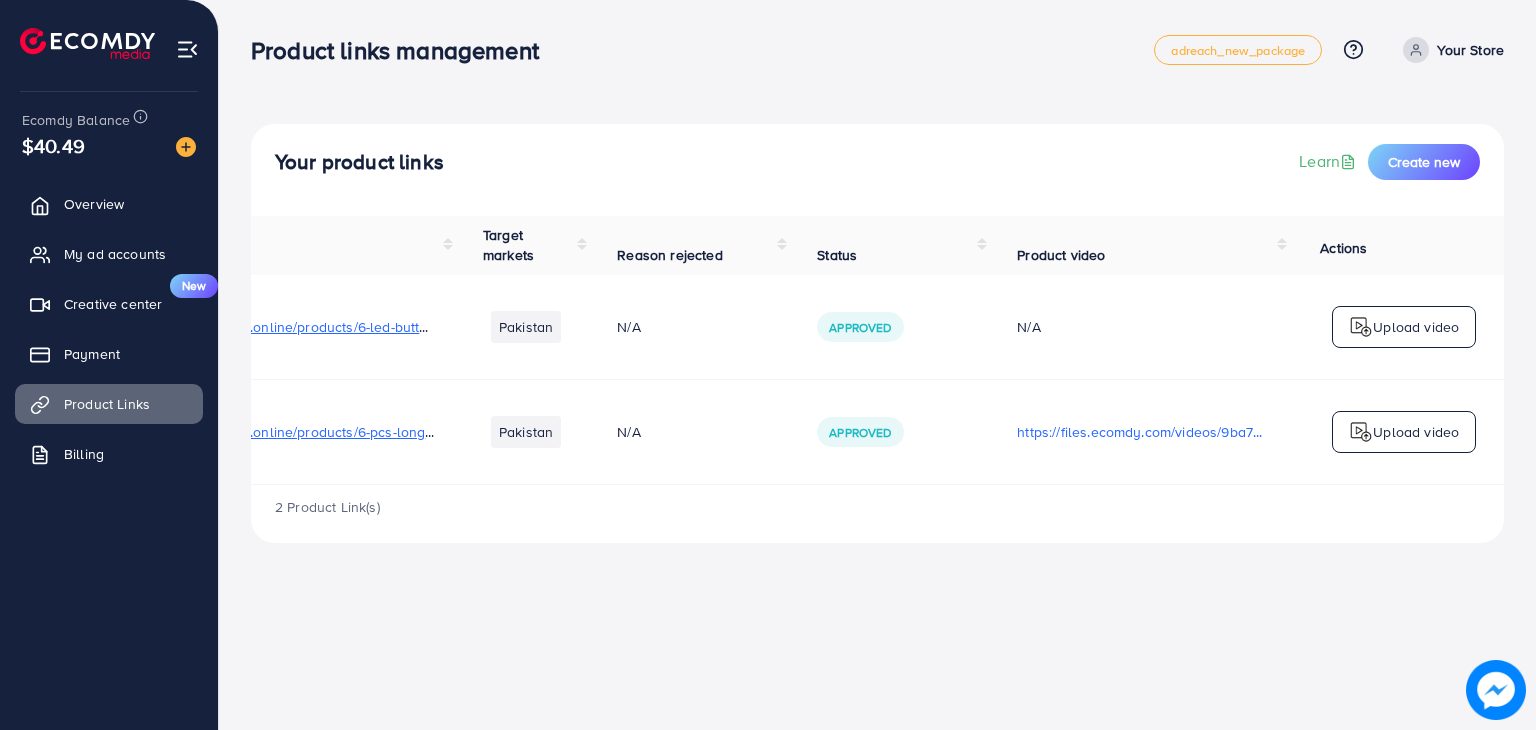 scroll, scrollTop: 0, scrollLeft: 331, axis: horizontal 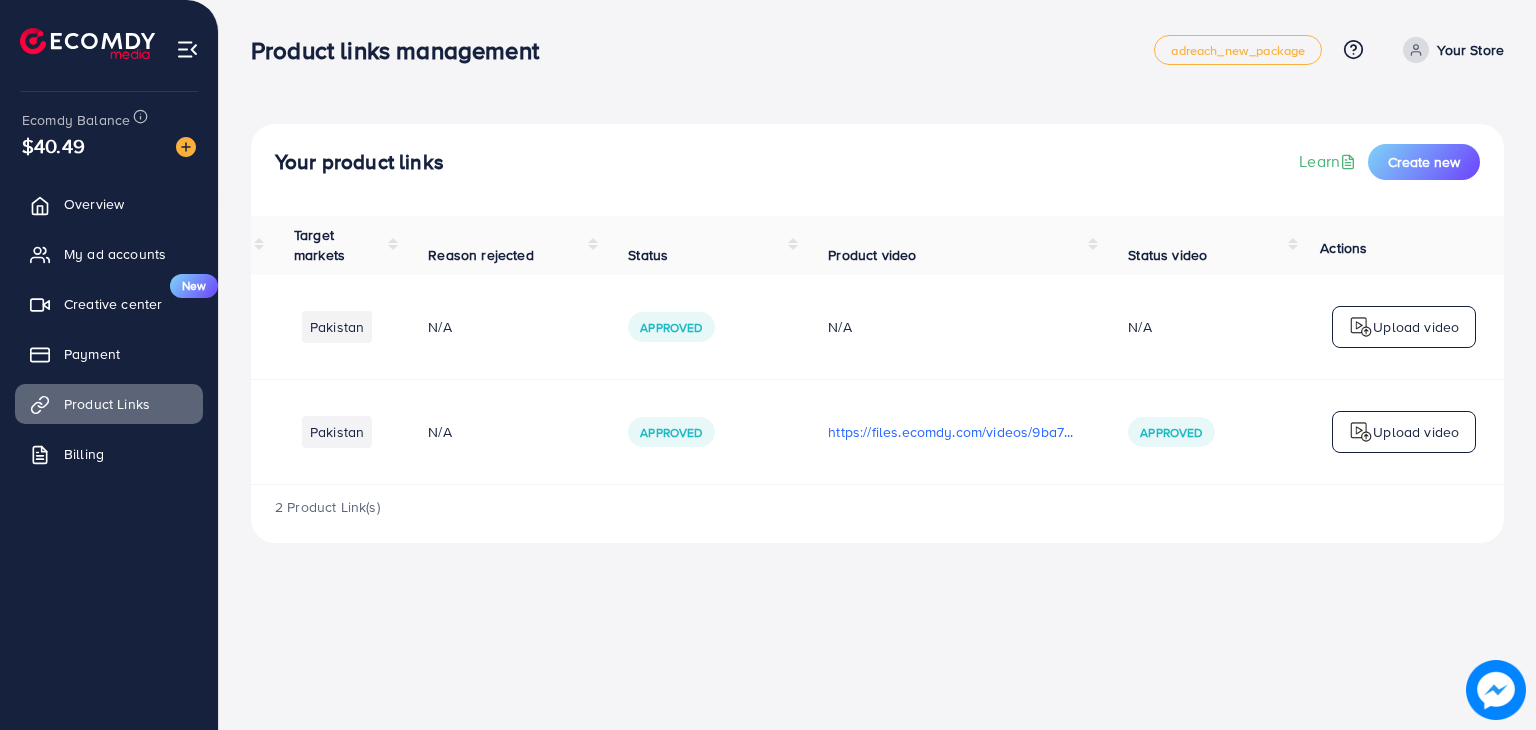 drag, startPoint x: 885, startPoint y: 396, endPoint x: 1136, endPoint y: 408, distance: 251.28668 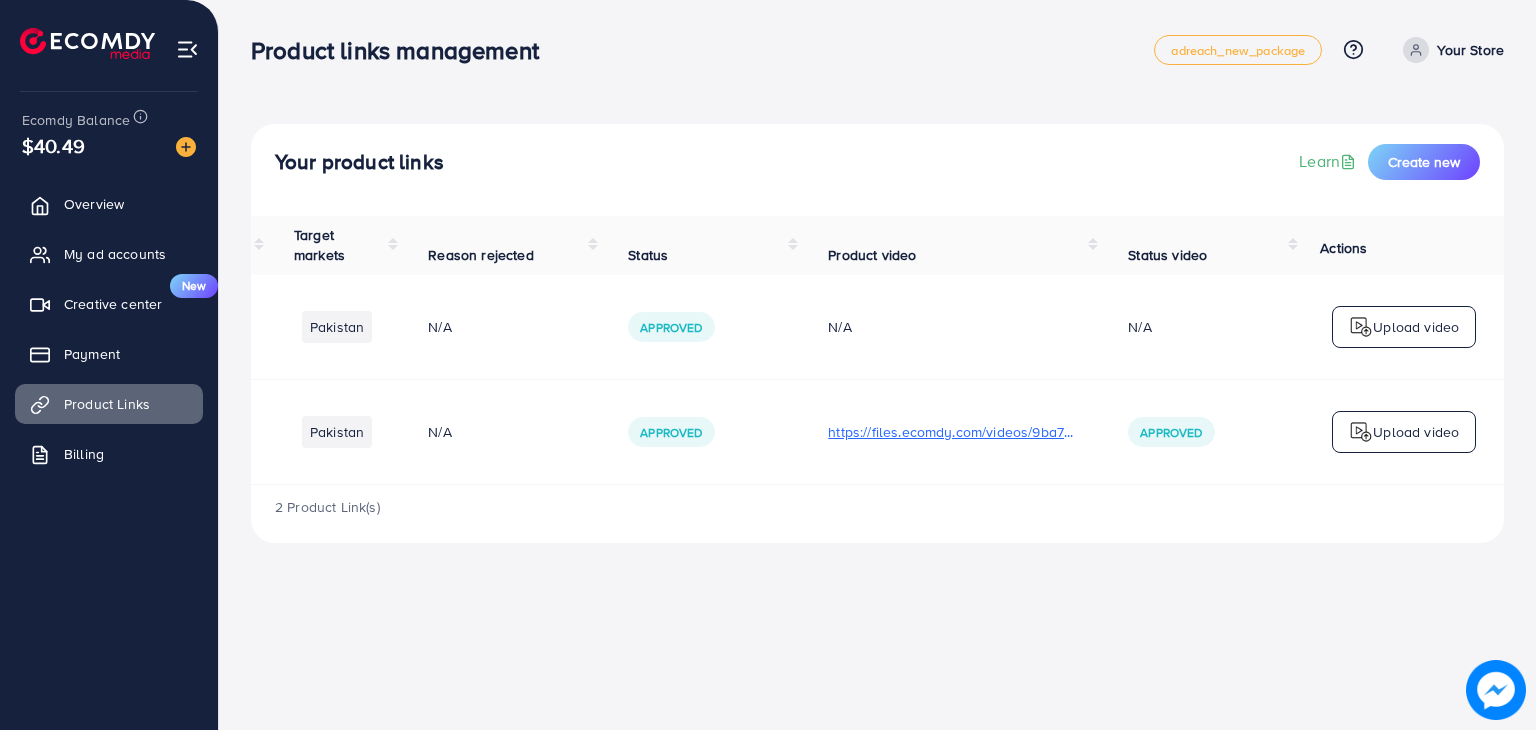 click on "https://files.ecomdy.com/videos/9ba791a0-8473-4bee-9b6c-898a4b9ab79d-1754667241214.mp4" at bounding box center [954, 432] 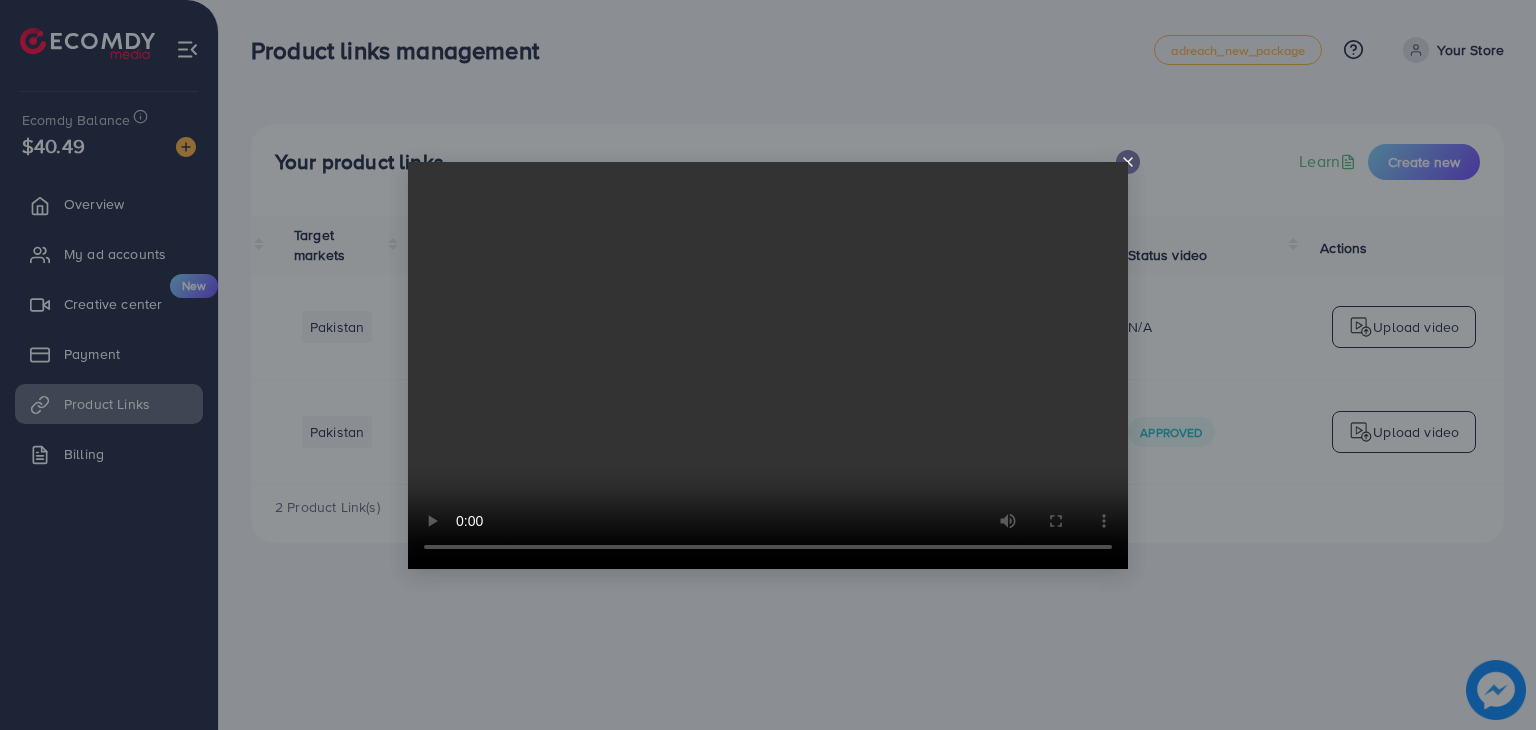 click 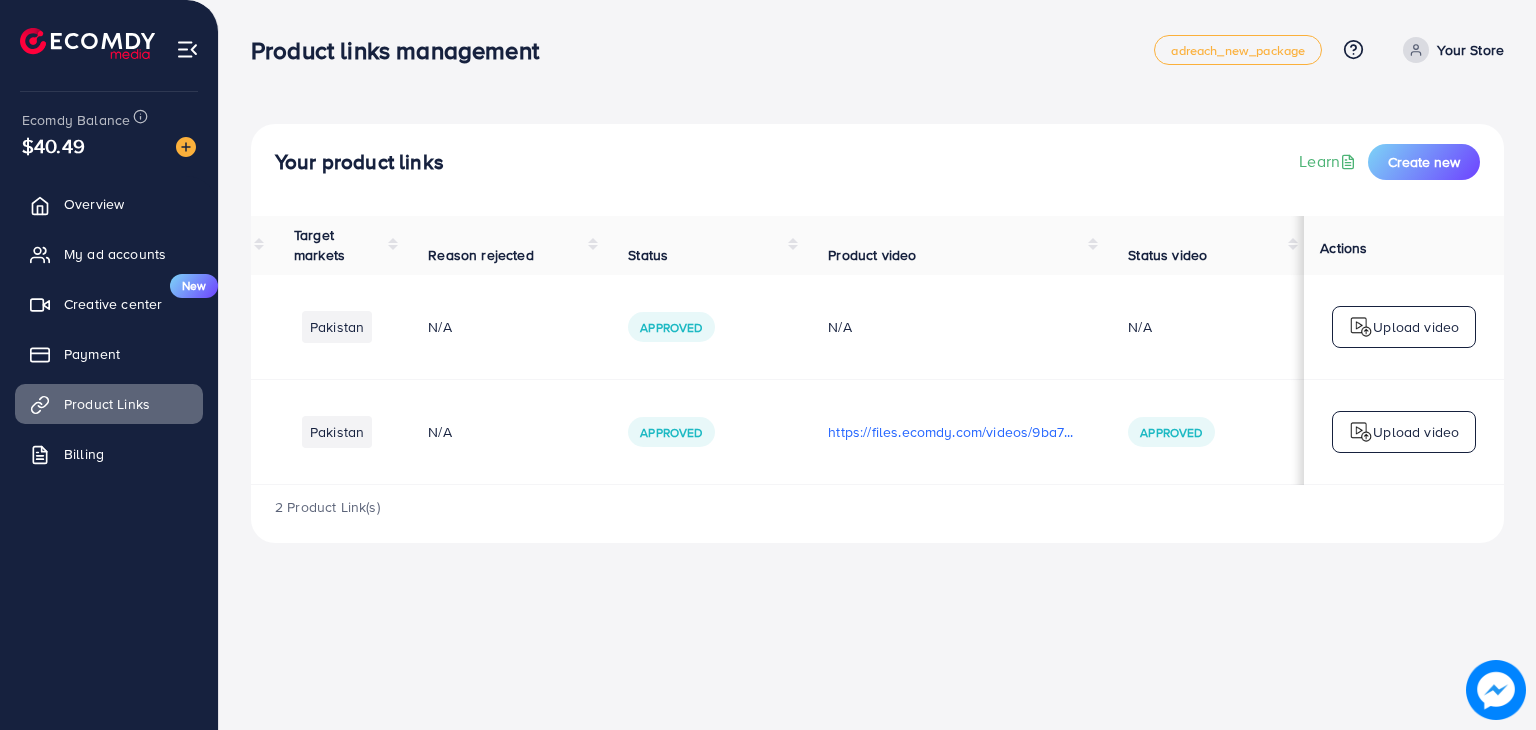 scroll, scrollTop: 0, scrollLeft: 0, axis: both 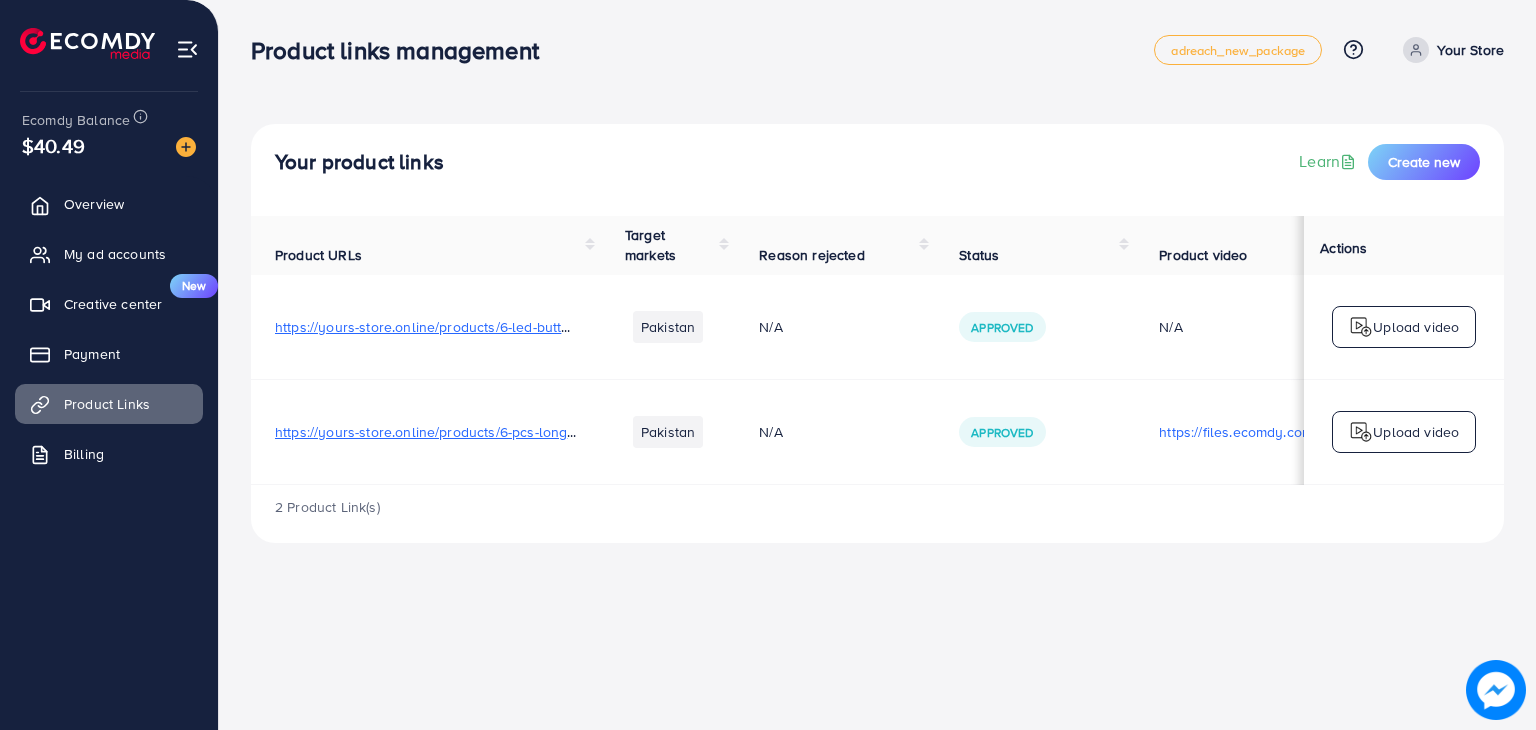 drag, startPoint x: 712, startPoint y: 357, endPoint x: 409, endPoint y: 380, distance: 303.87167 